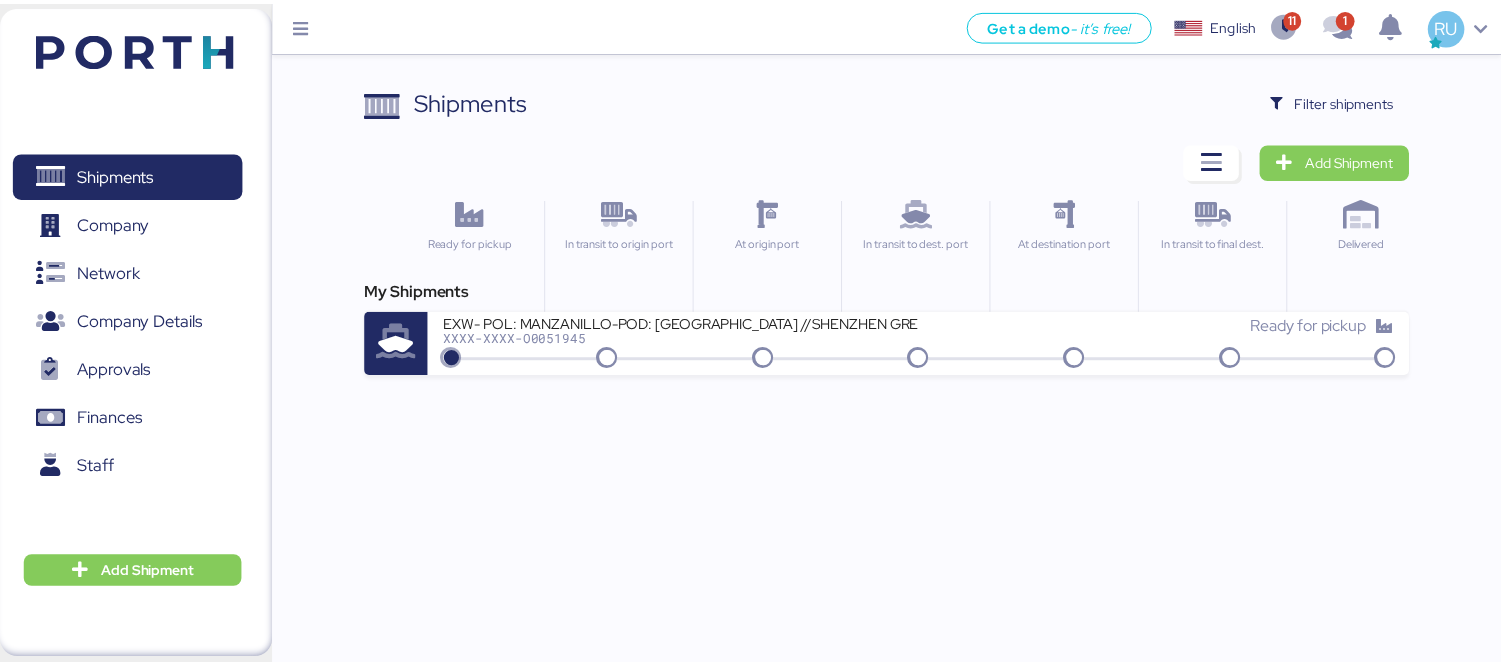 scroll, scrollTop: 0, scrollLeft: 0, axis: both 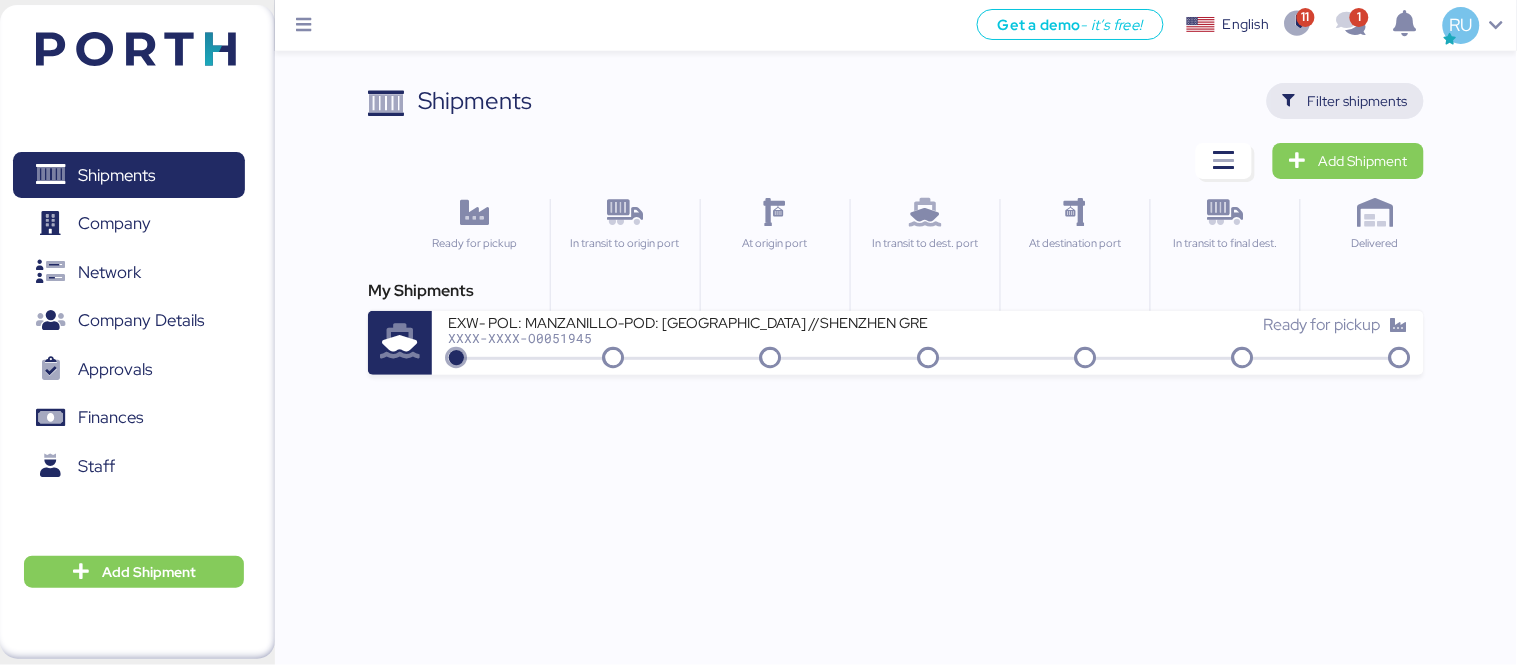 click on "Filter shipments" at bounding box center [1358, 101] 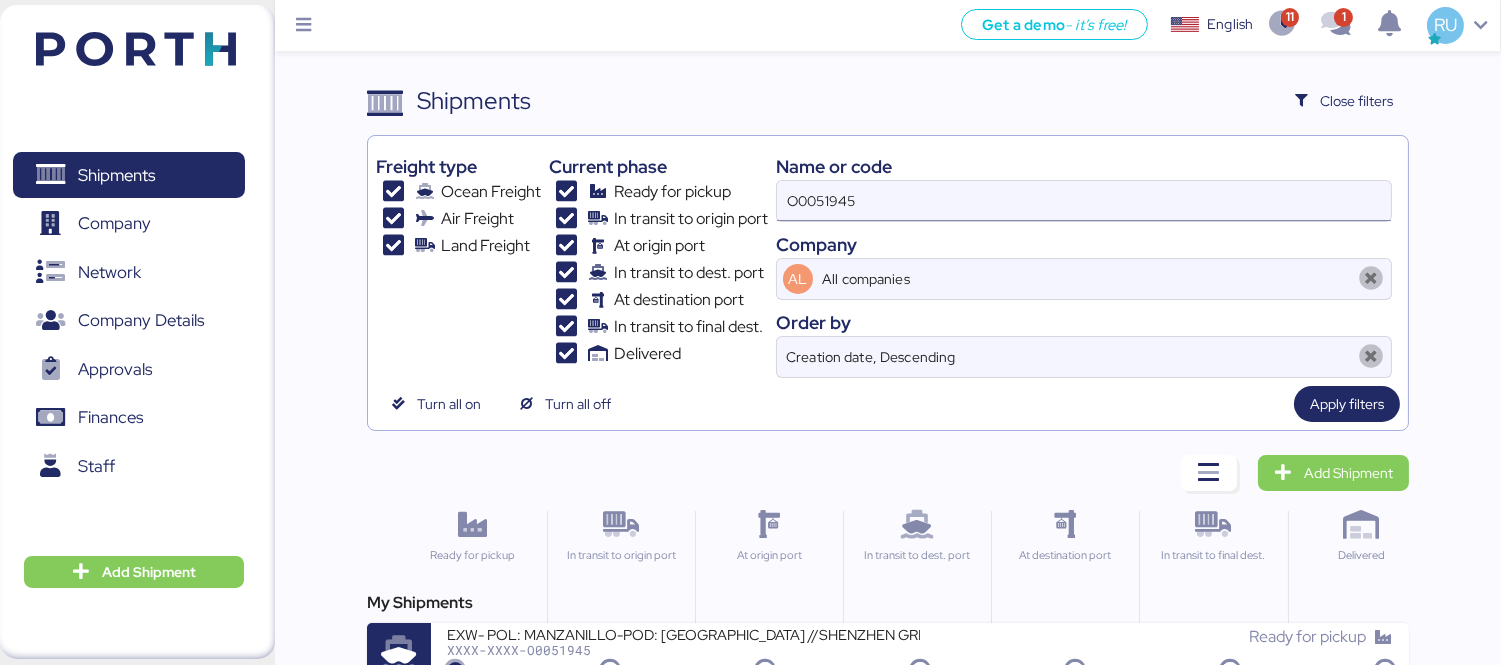 click on "O0051945" at bounding box center (1084, 201) 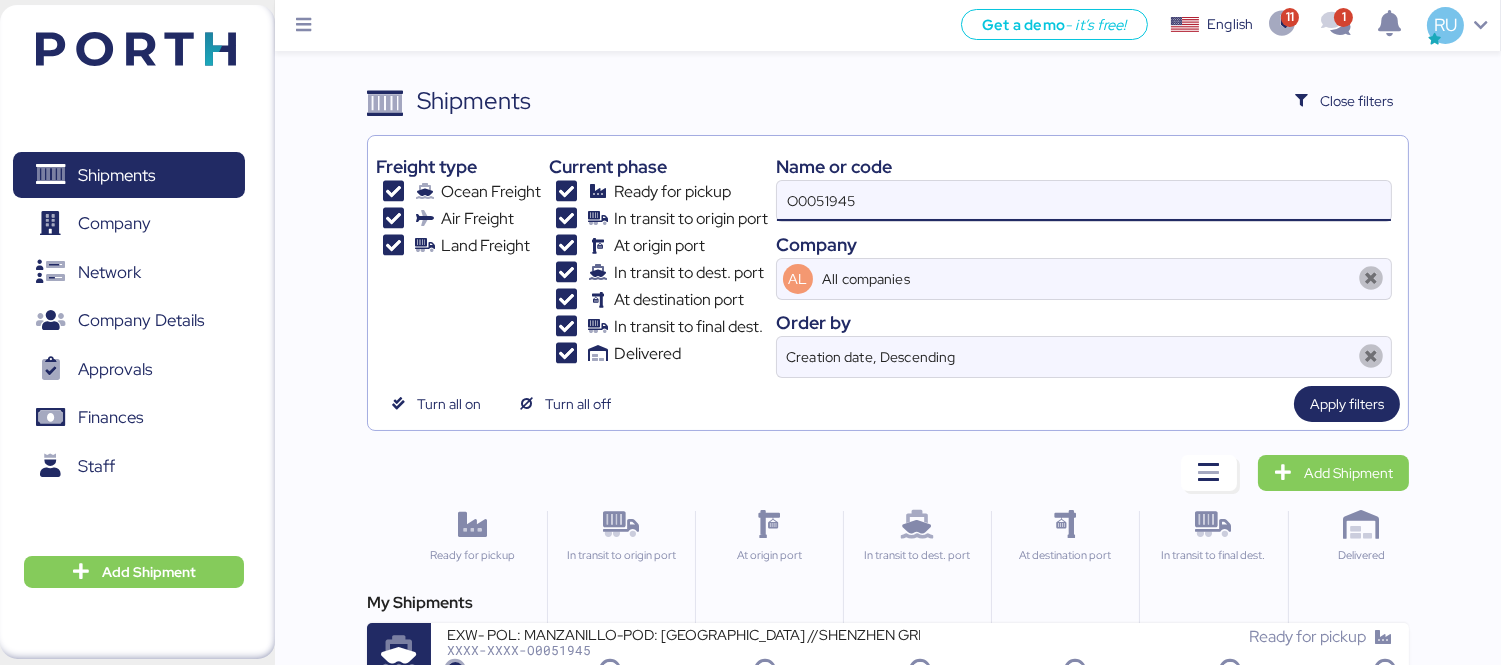 click on "O0051945" at bounding box center (1084, 201) 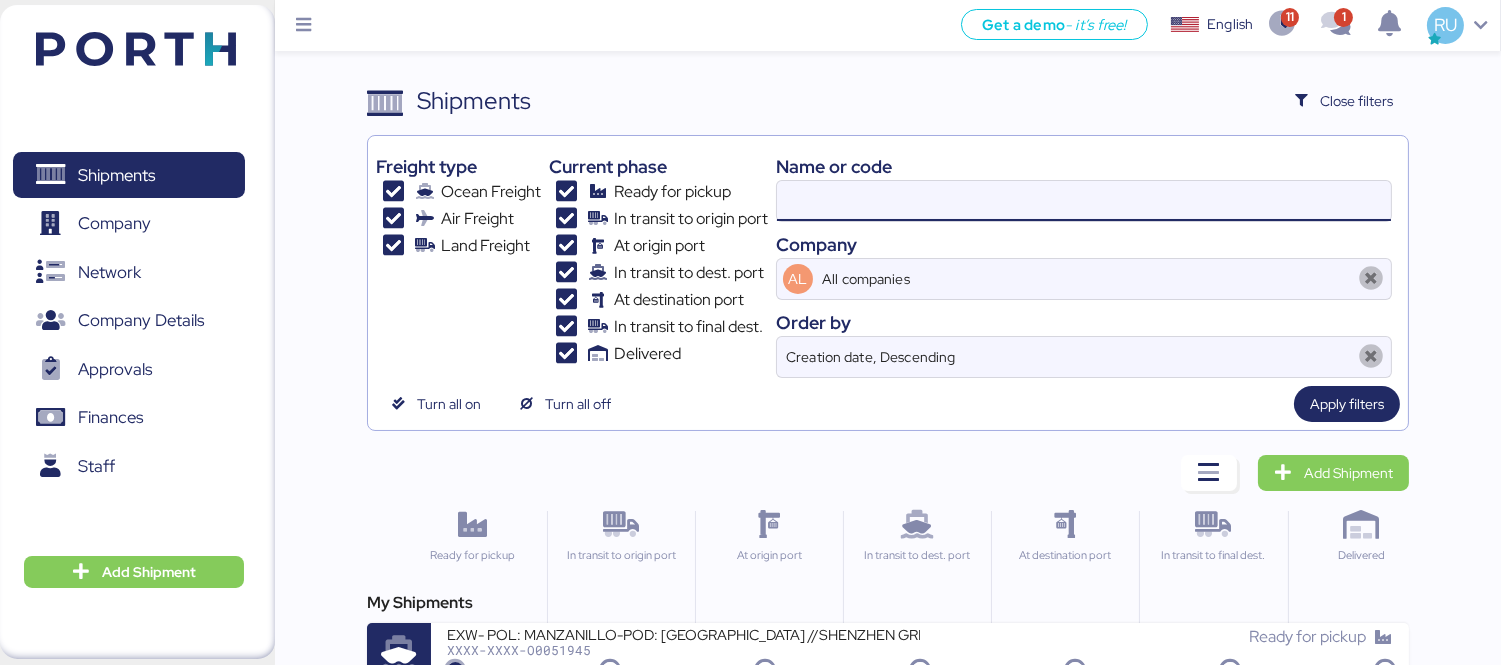 paste on "O0051727" 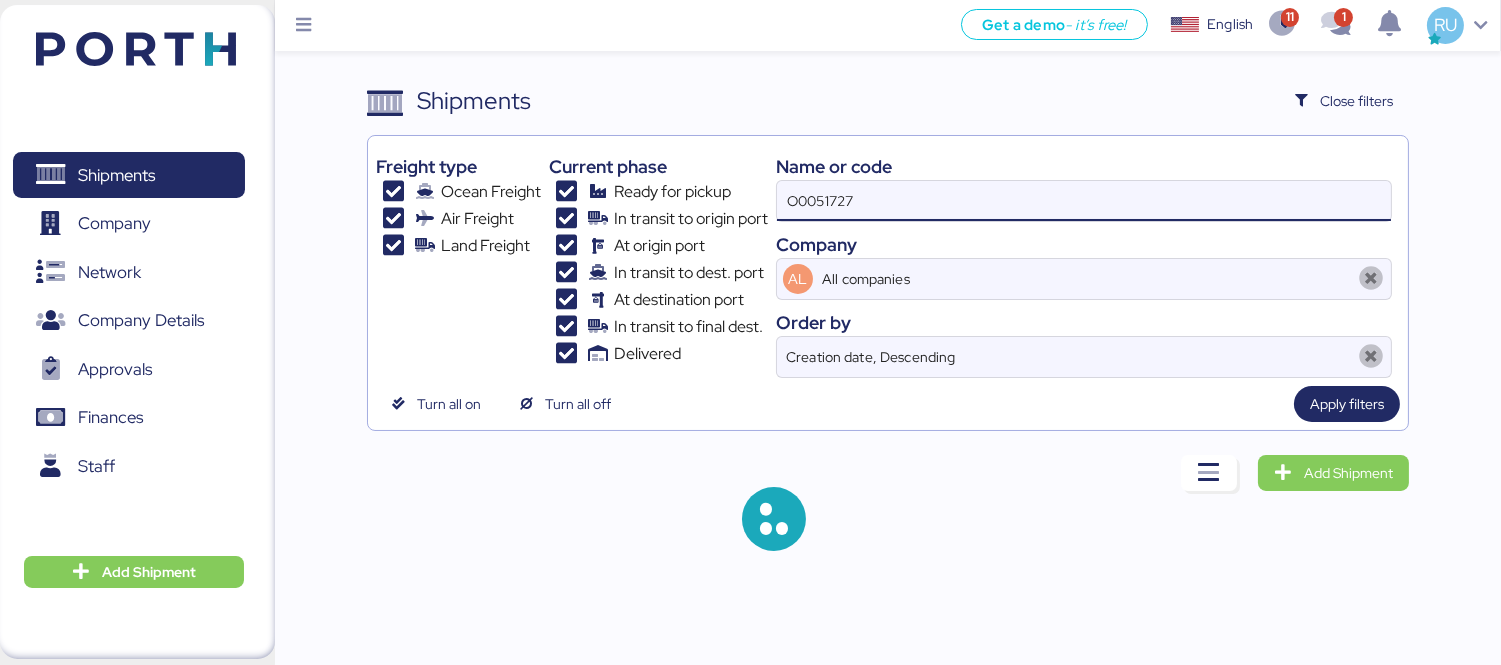 type on "O0051727" 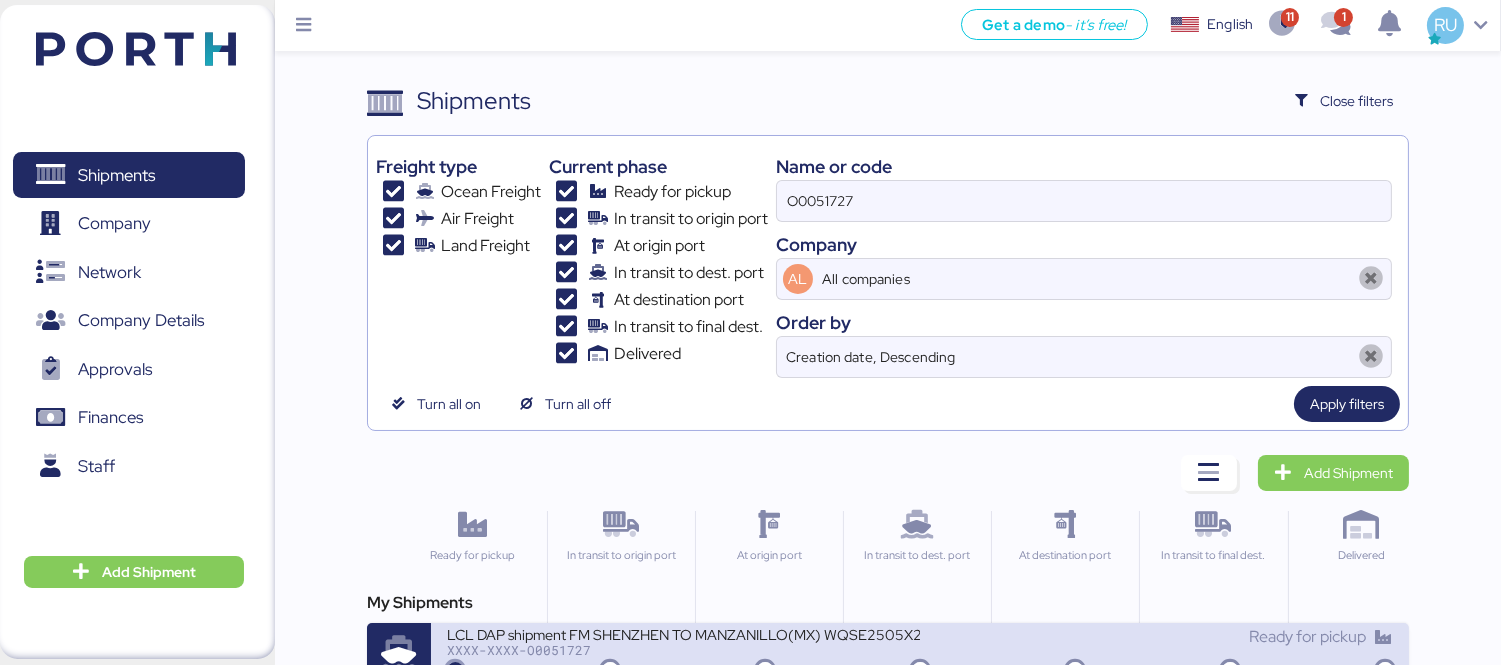 click on "LCL DAP shipment FM SHENZHEN TO MANZANILLO(MX) WQSE2505X24" at bounding box center [683, 633] 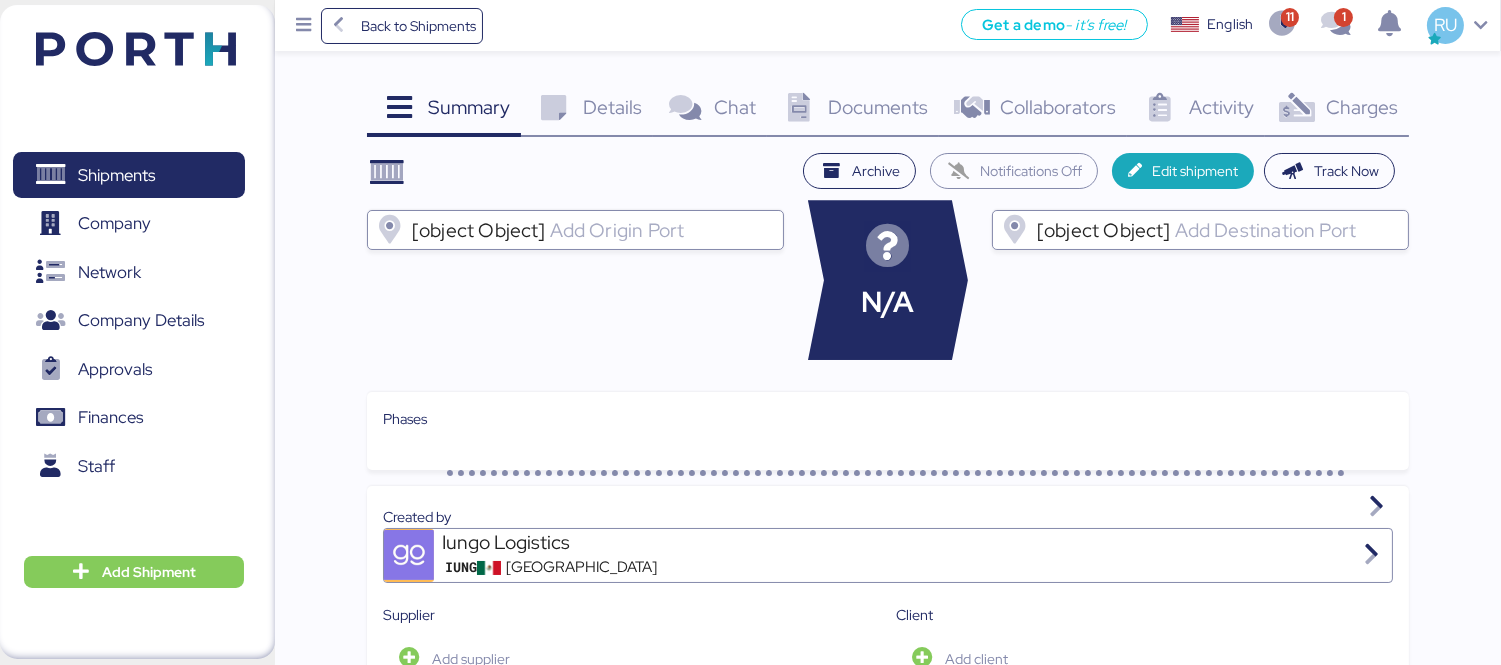 click on "Charges" at bounding box center (1362, 107) 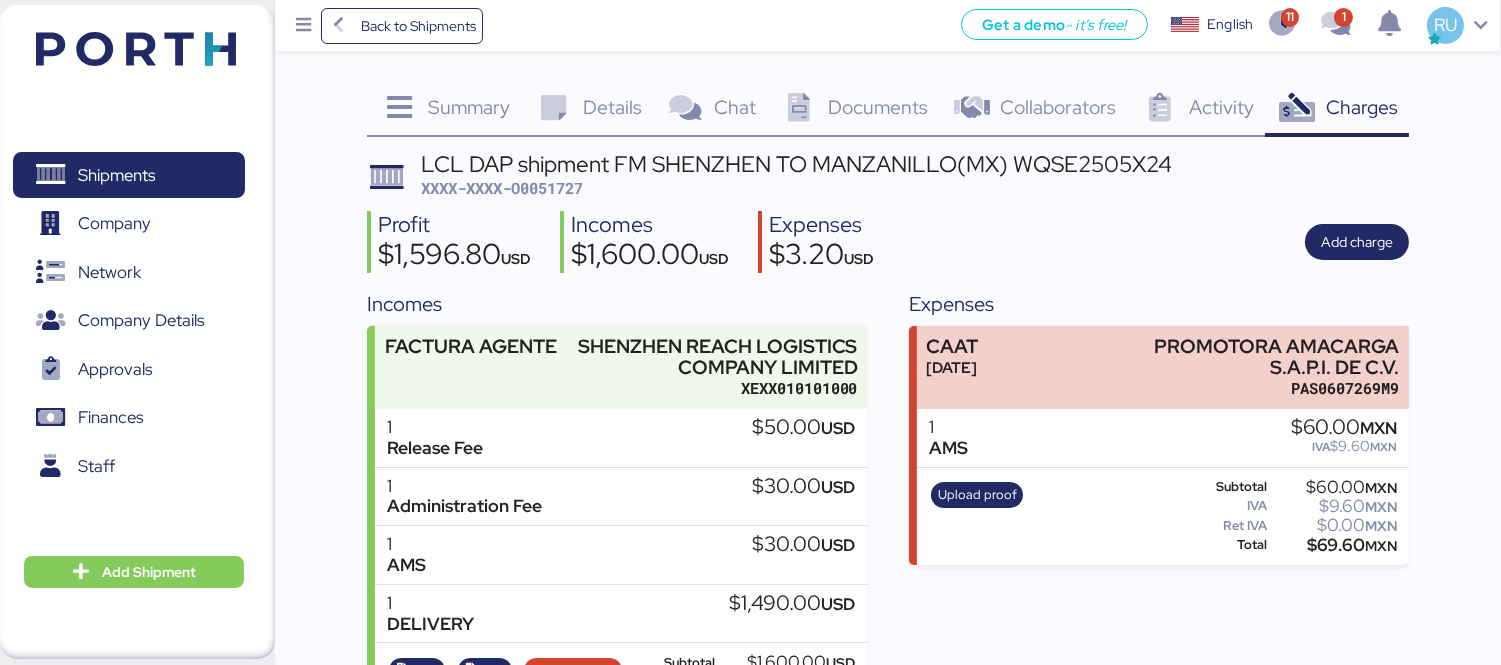 scroll, scrollTop: 91, scrollLeft: 0, axis: vertical 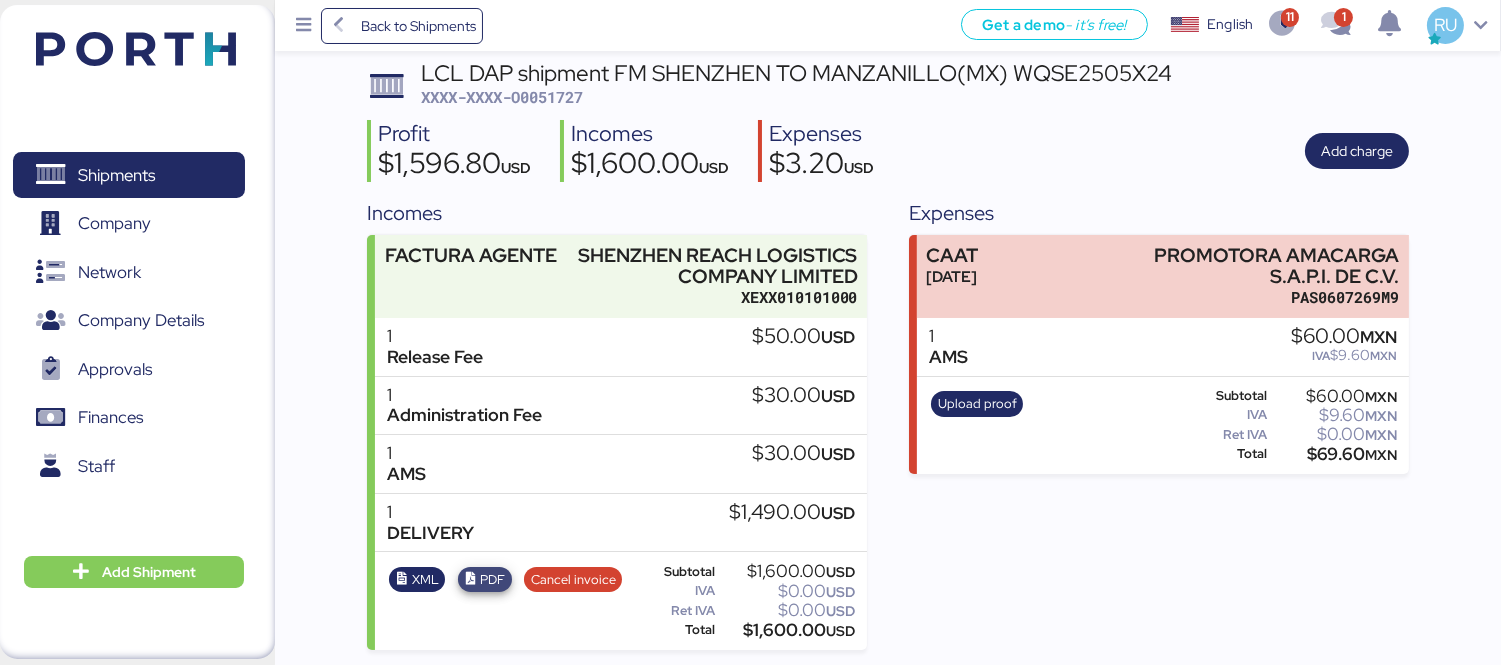 click at bounding box center (470, 579) 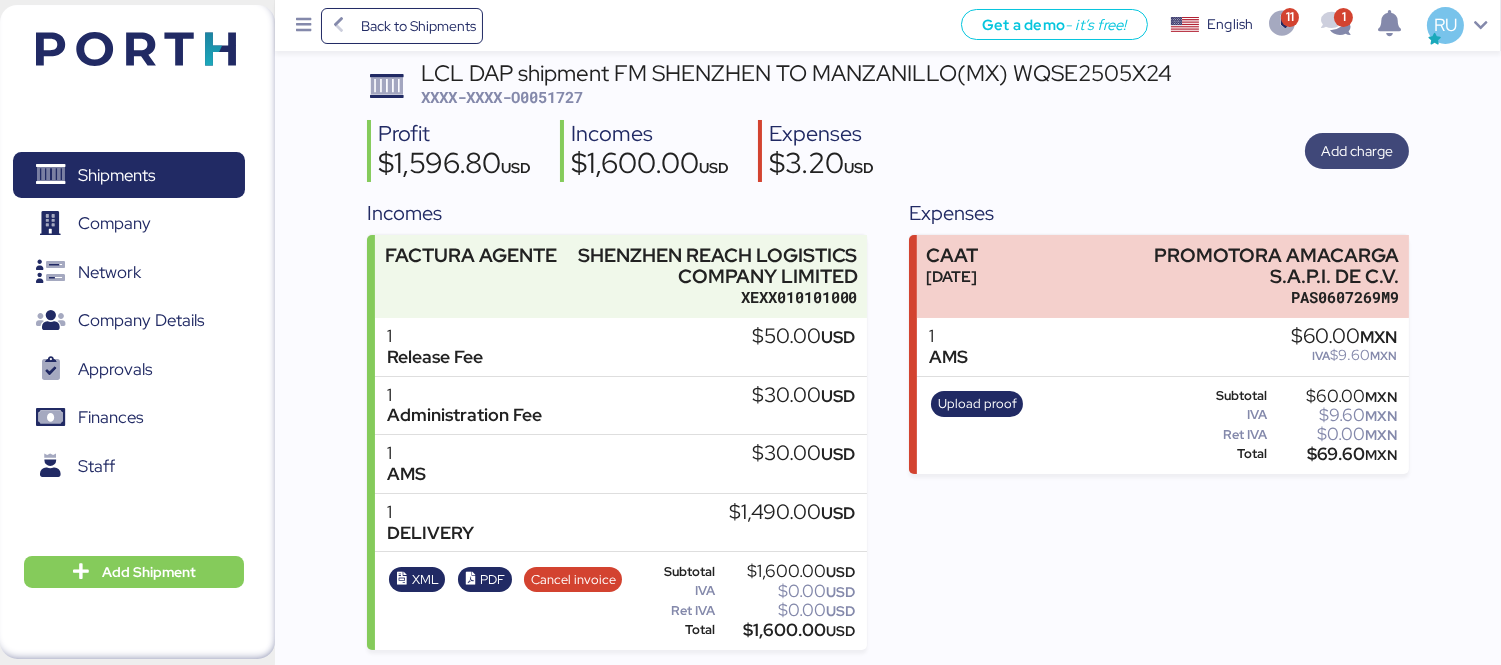 click on "Add charge" at bounding box center [1357, 151] 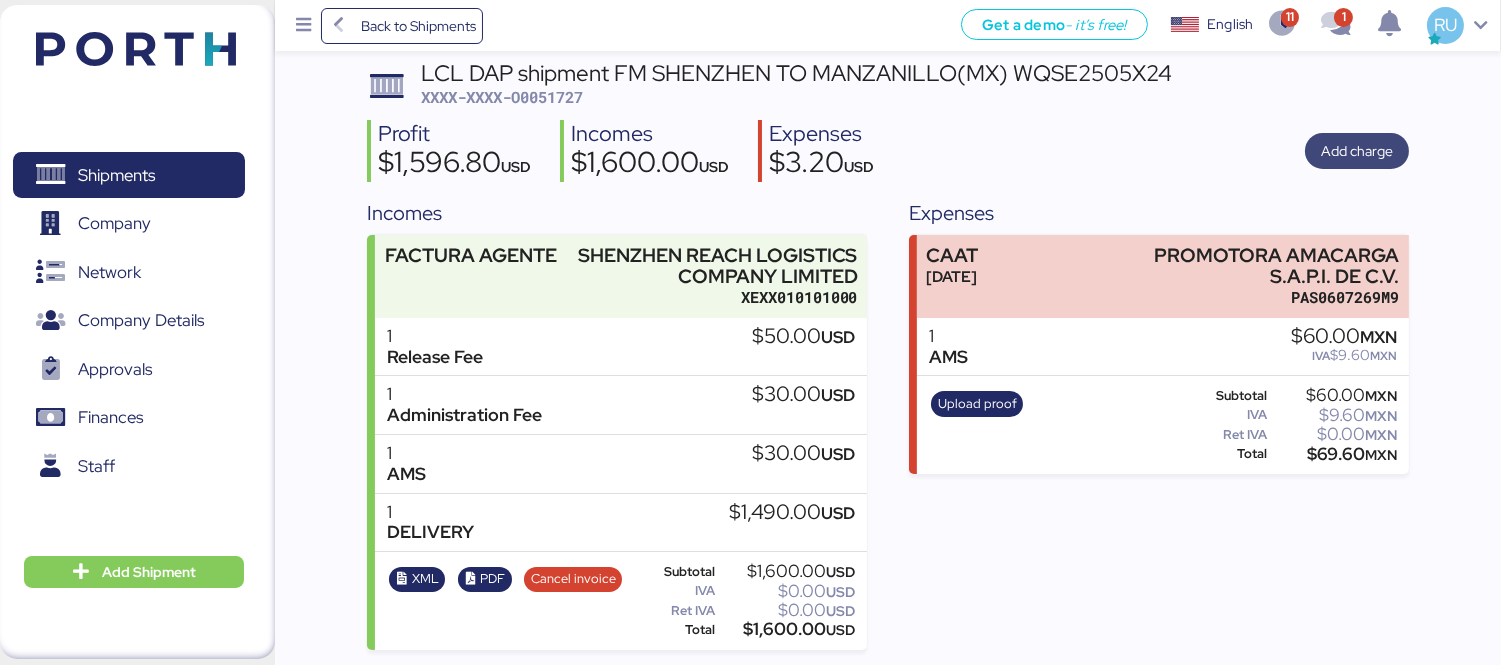 scroll, scrollTop: 0, scrollLeft: 0, axis: both 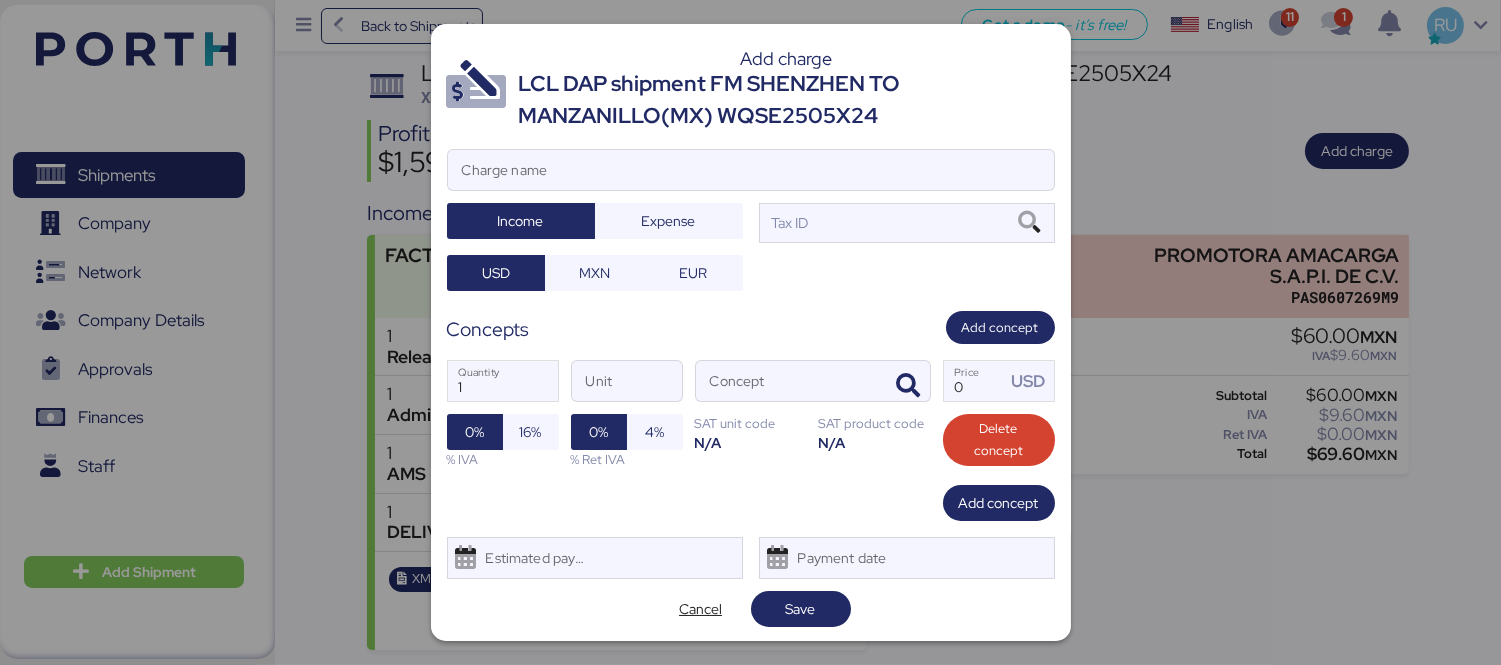 click at bounding box center [750, 332] 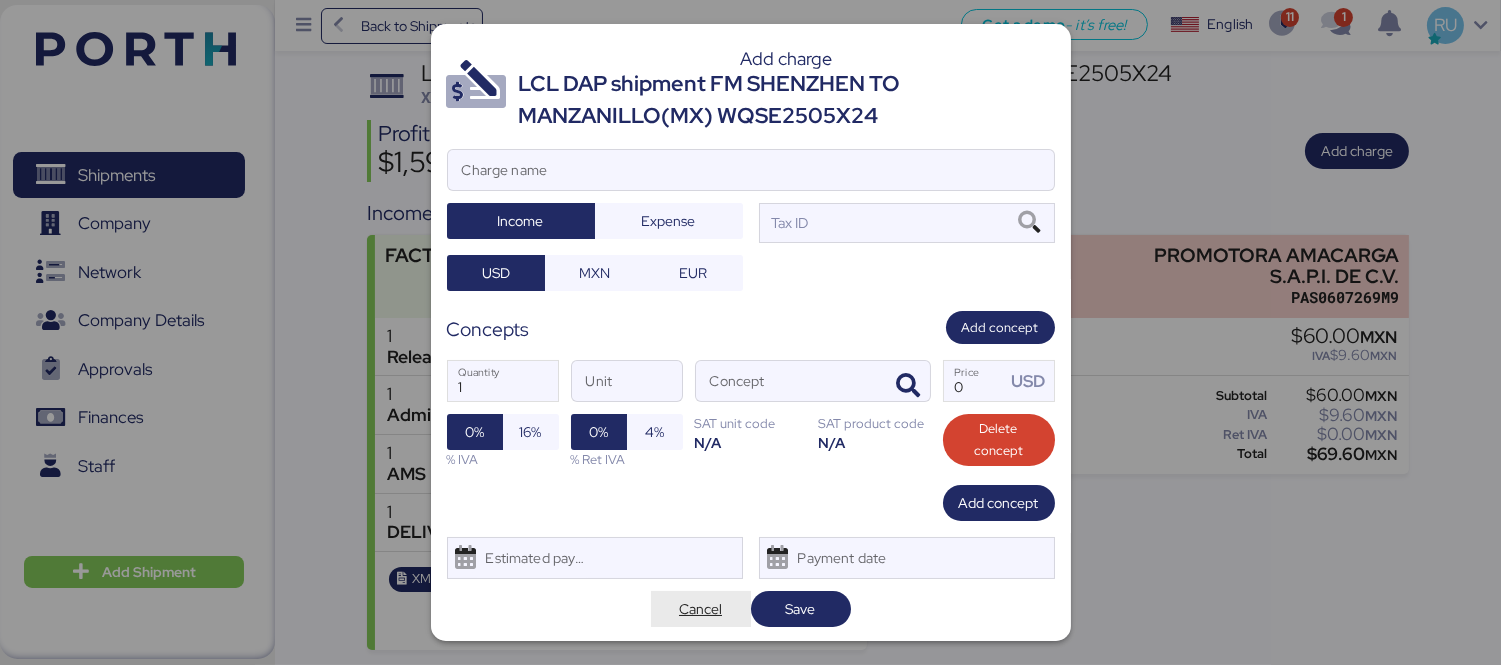 click on "Cancel" at bounding box center (700, 609) 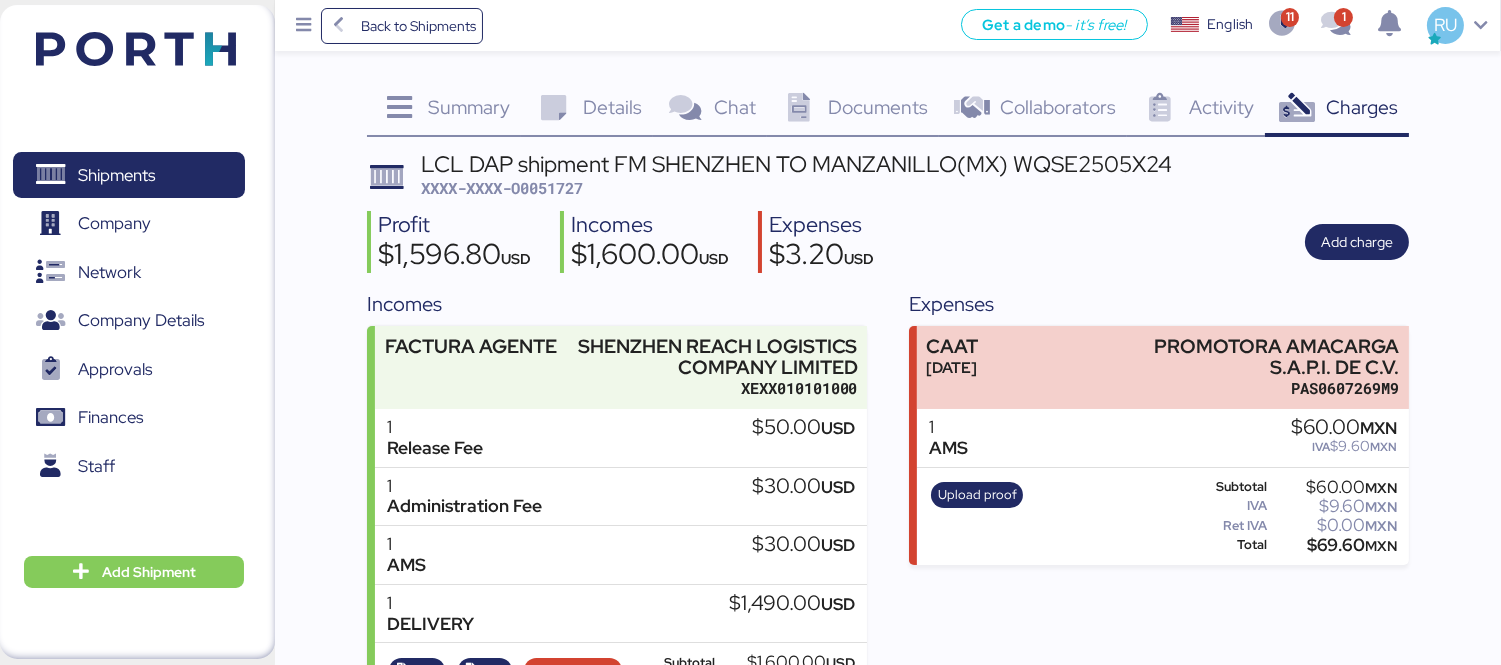 scroll, scrollTop: 91, scrollLeft: 0, axis: vertical 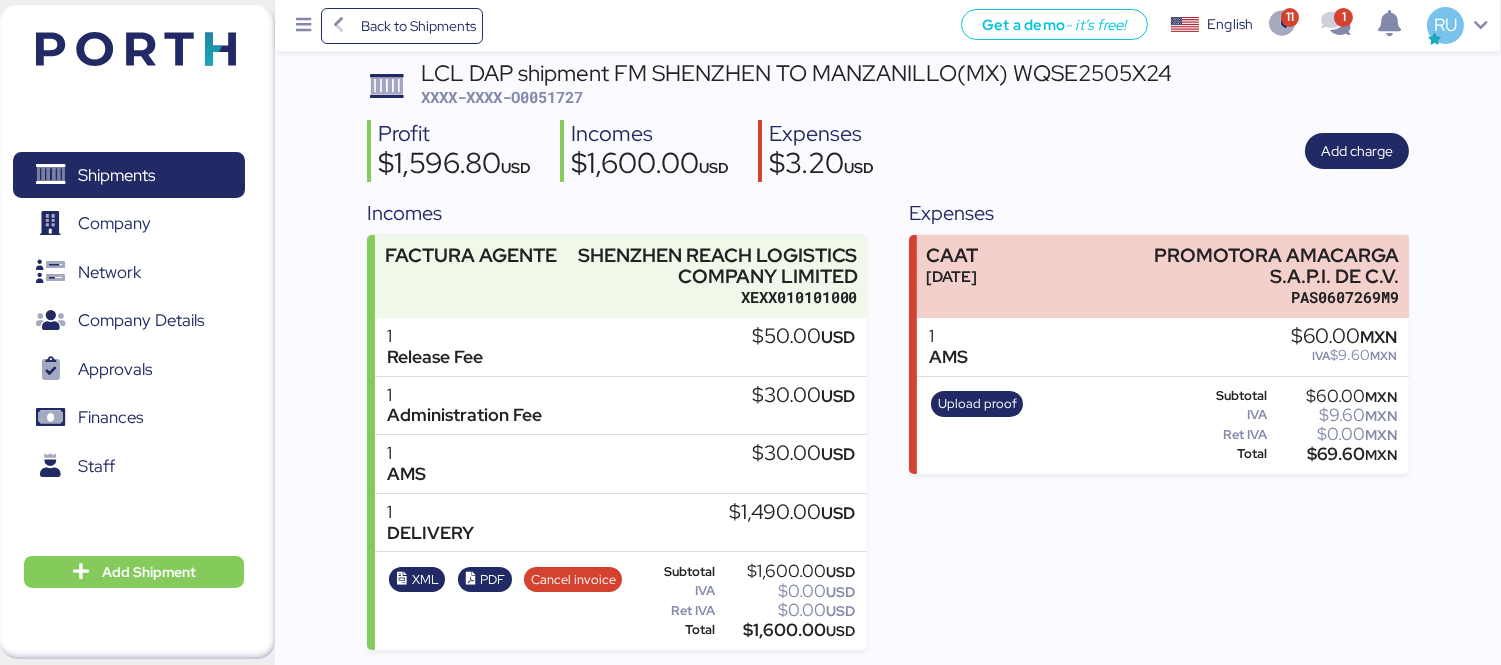 click on "XXXX-XXXX-O0051727" at bounding box center (502, 97) 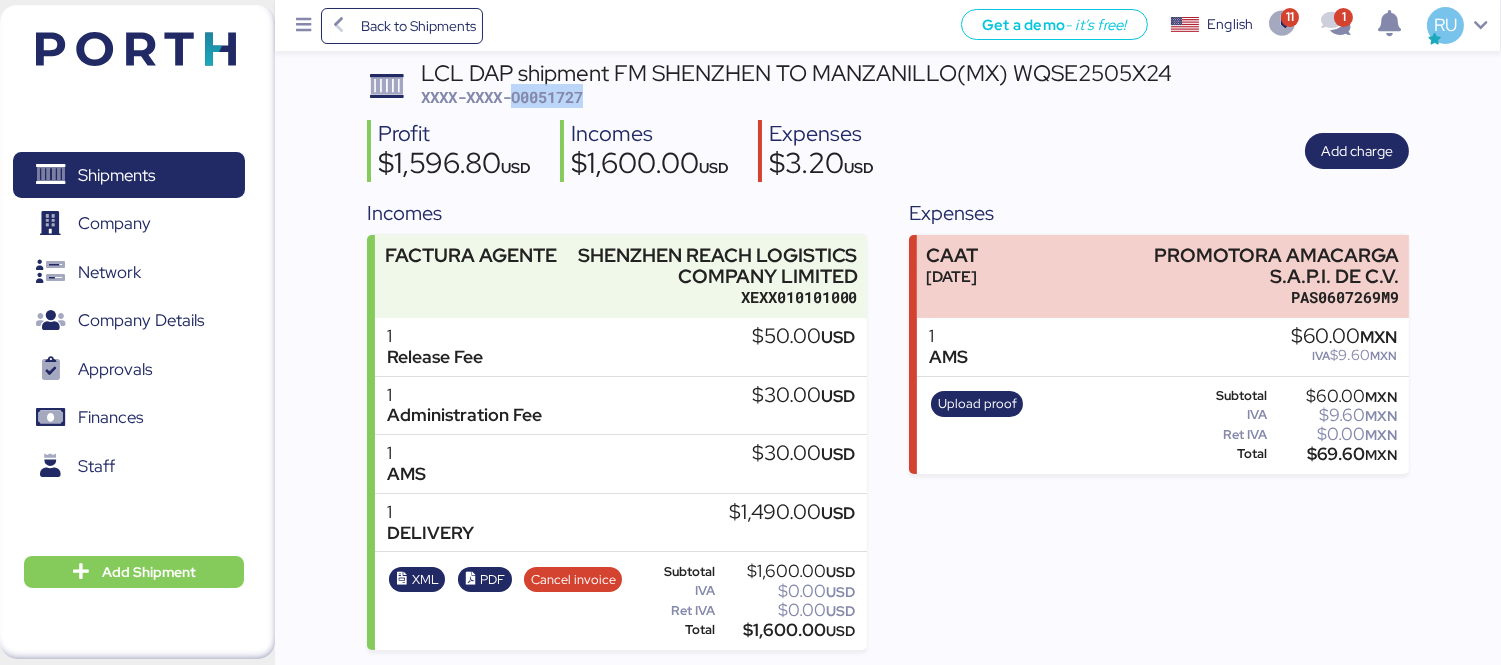 click on "XXXX-XXXX-O0051727" at bounding box center [502, 97] 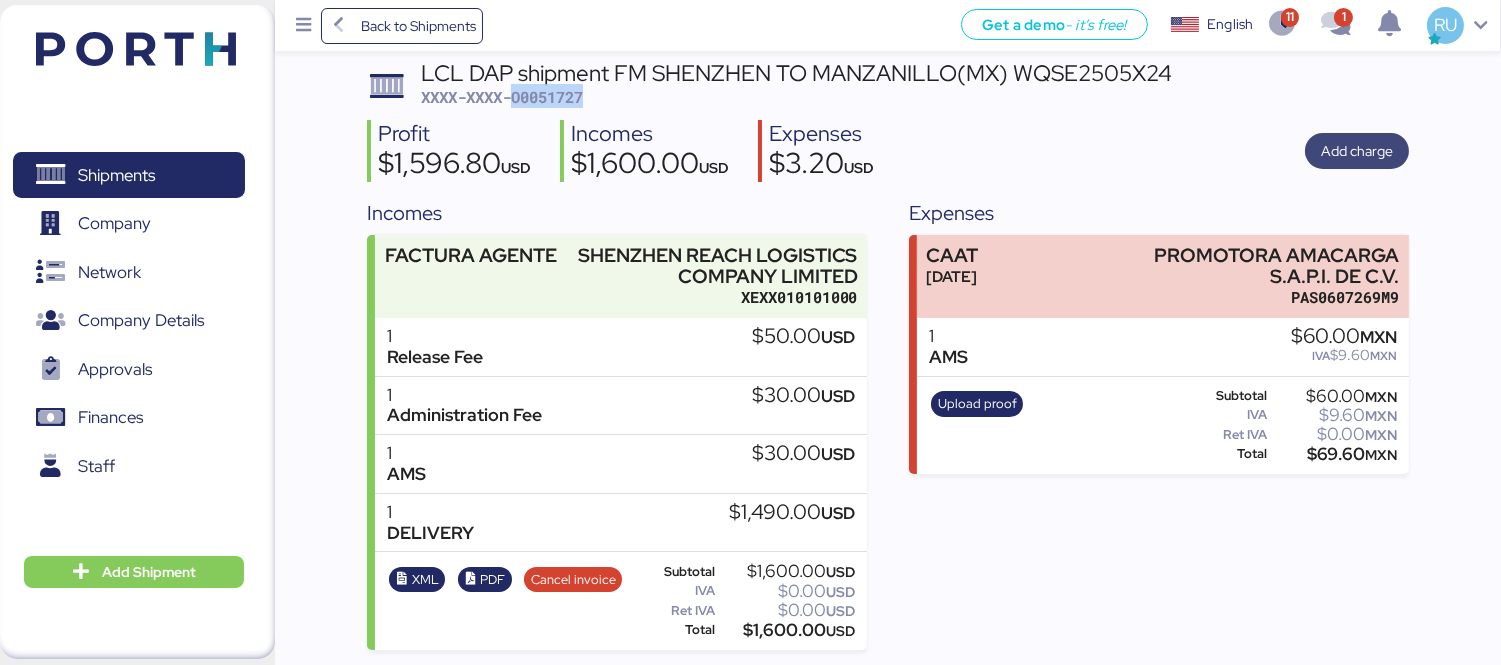 click on "Add charge" at bounding box center [1357, 151] 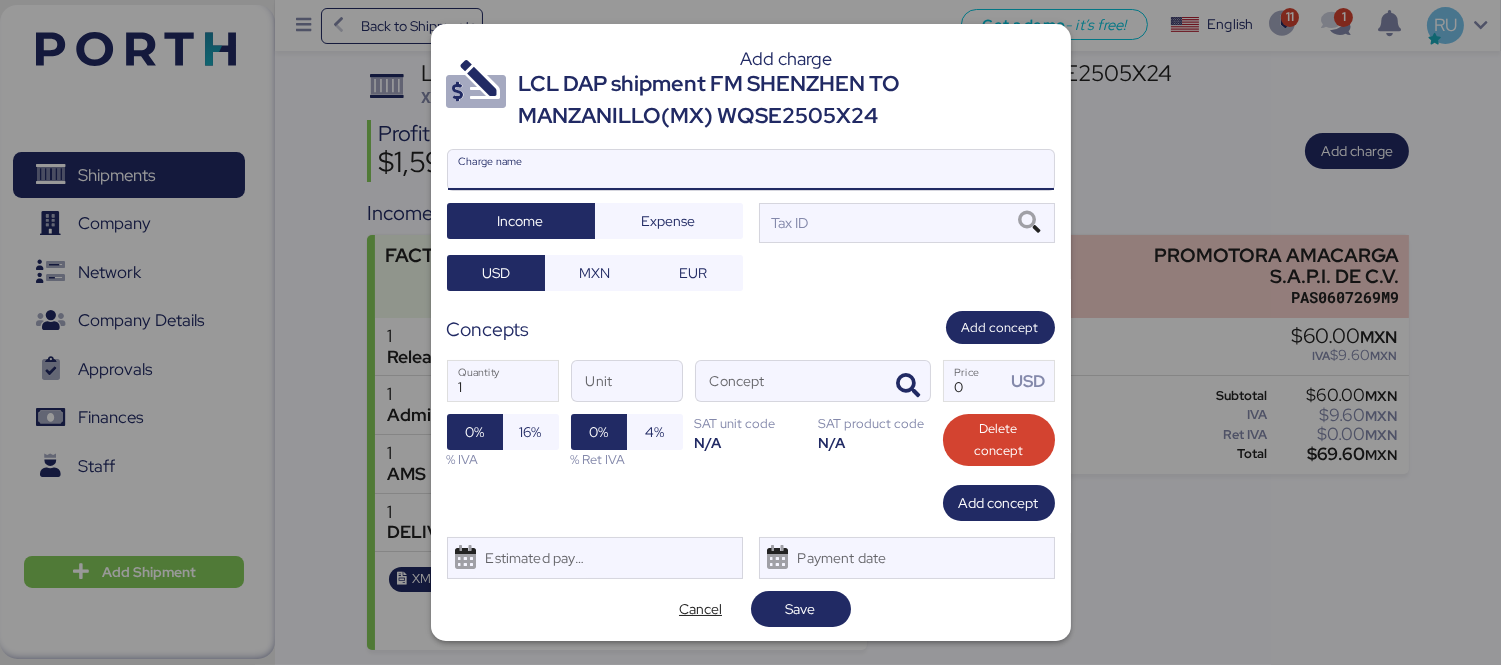 click on "Charge name" at bounding box center [751, 170] 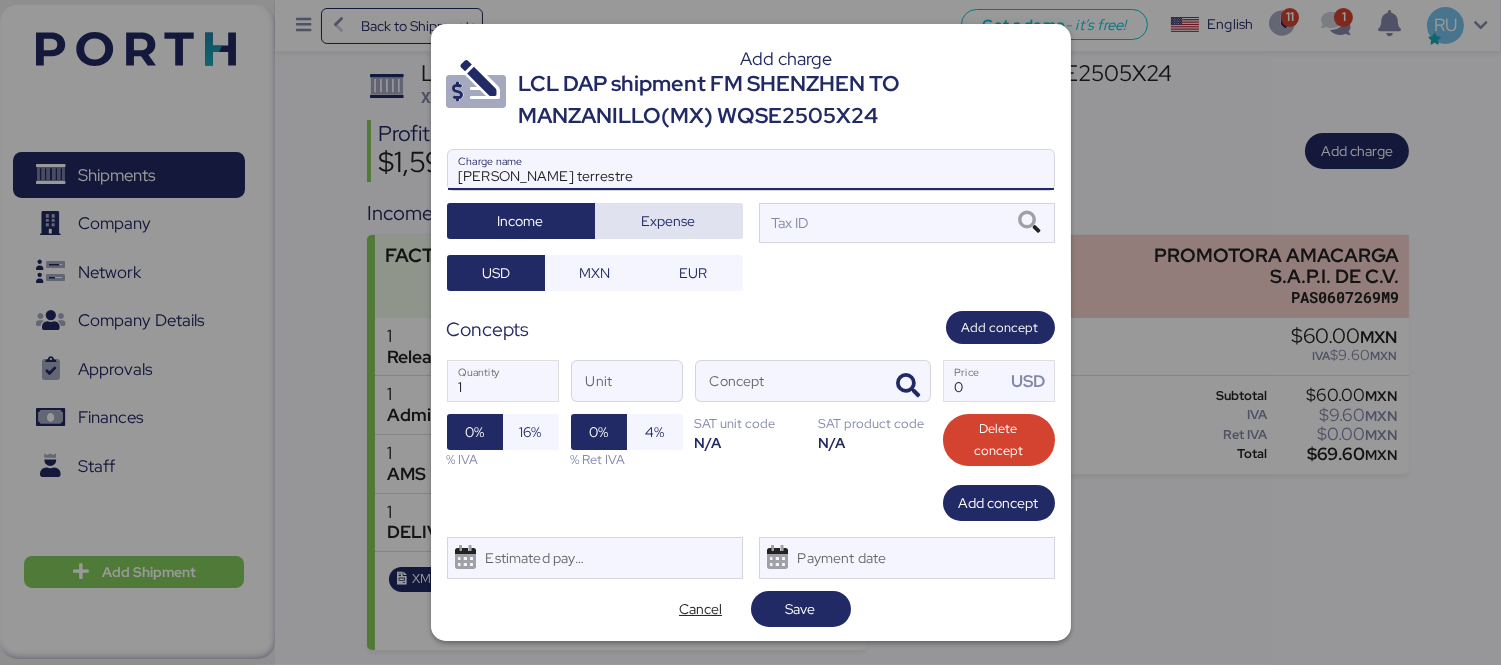 type on "[PERSON_NAME] terrestre" 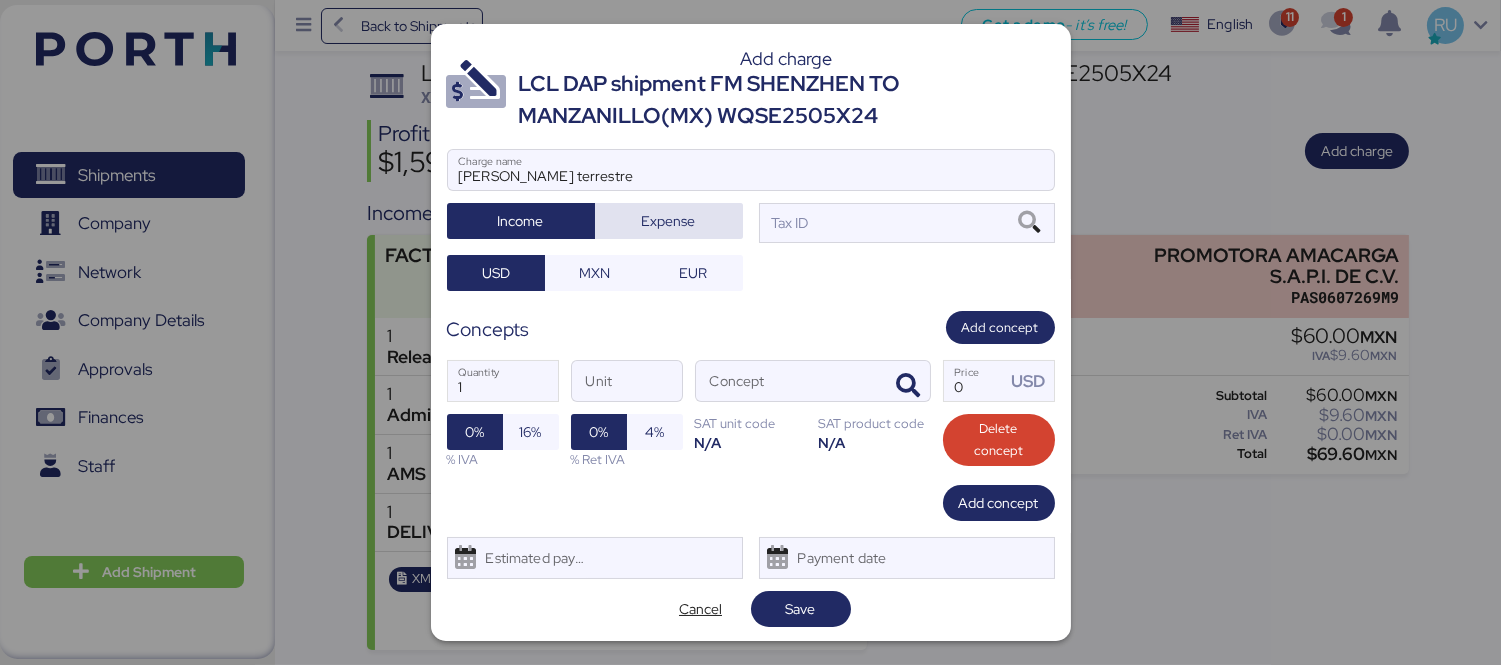 click on "Expense" at bounding box center (669, 221) 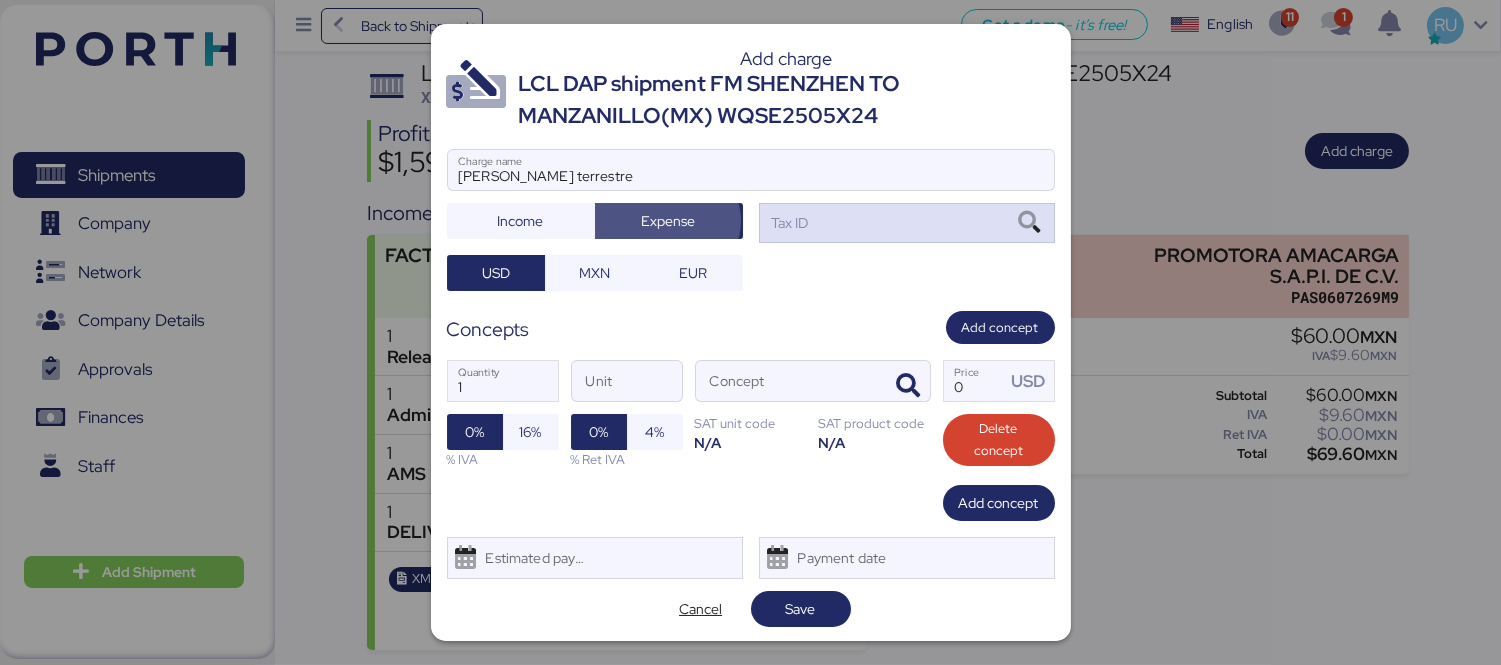 click on "Tax ID" at bounding box center [907, 223] 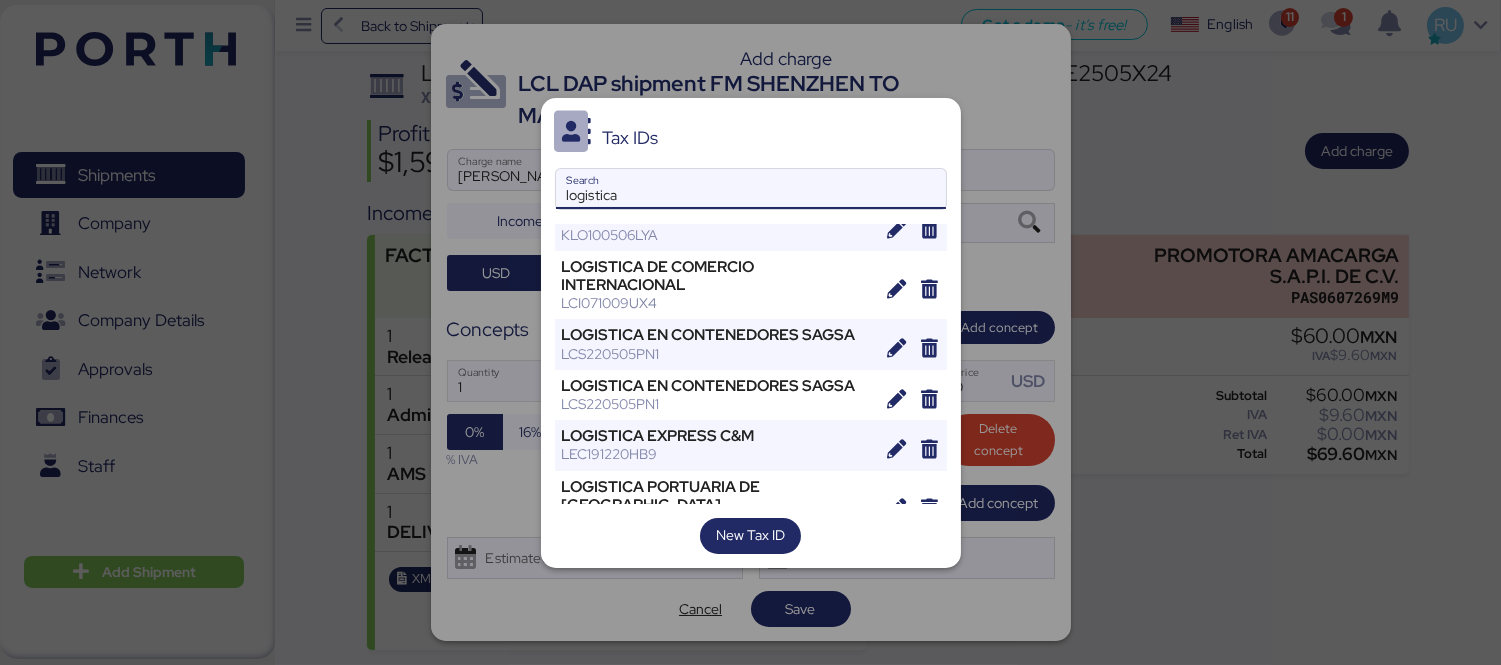 scroll, scrollTop: 457, scrollLeft: 0, axis: vertical 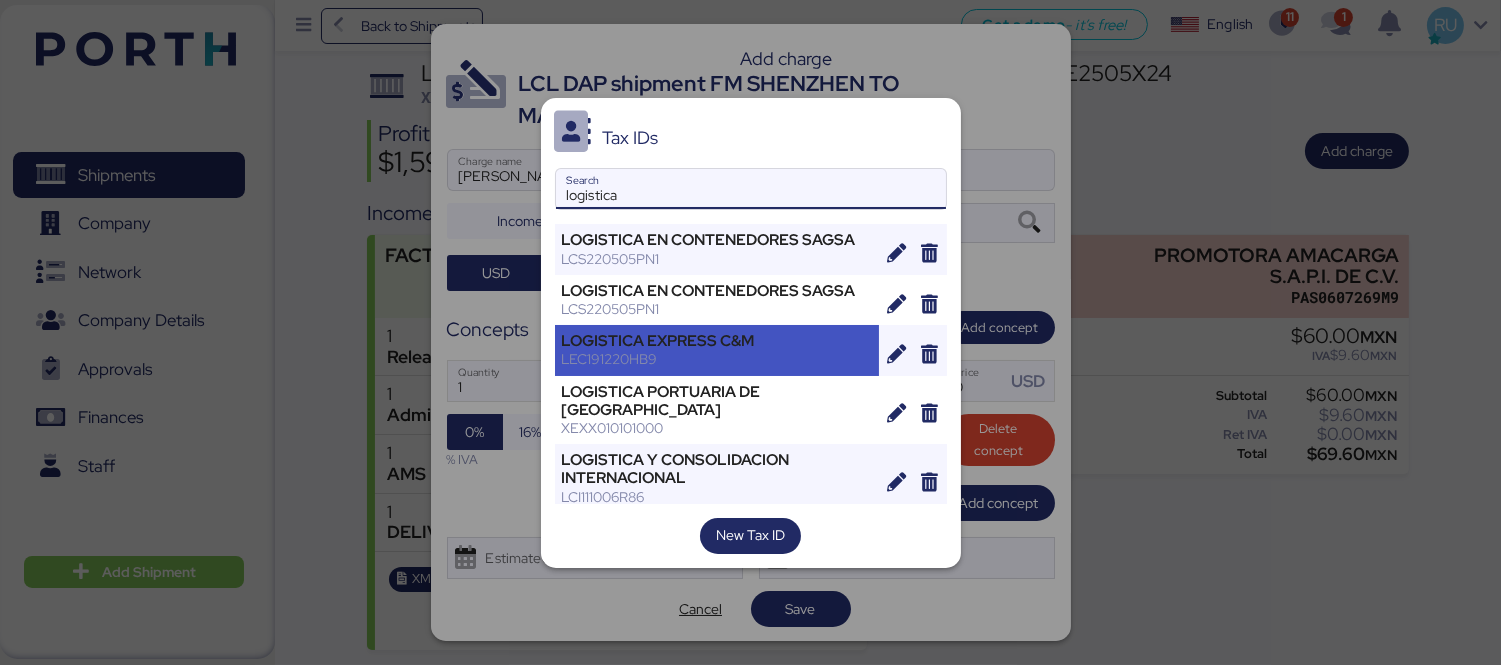 type on "logistica" 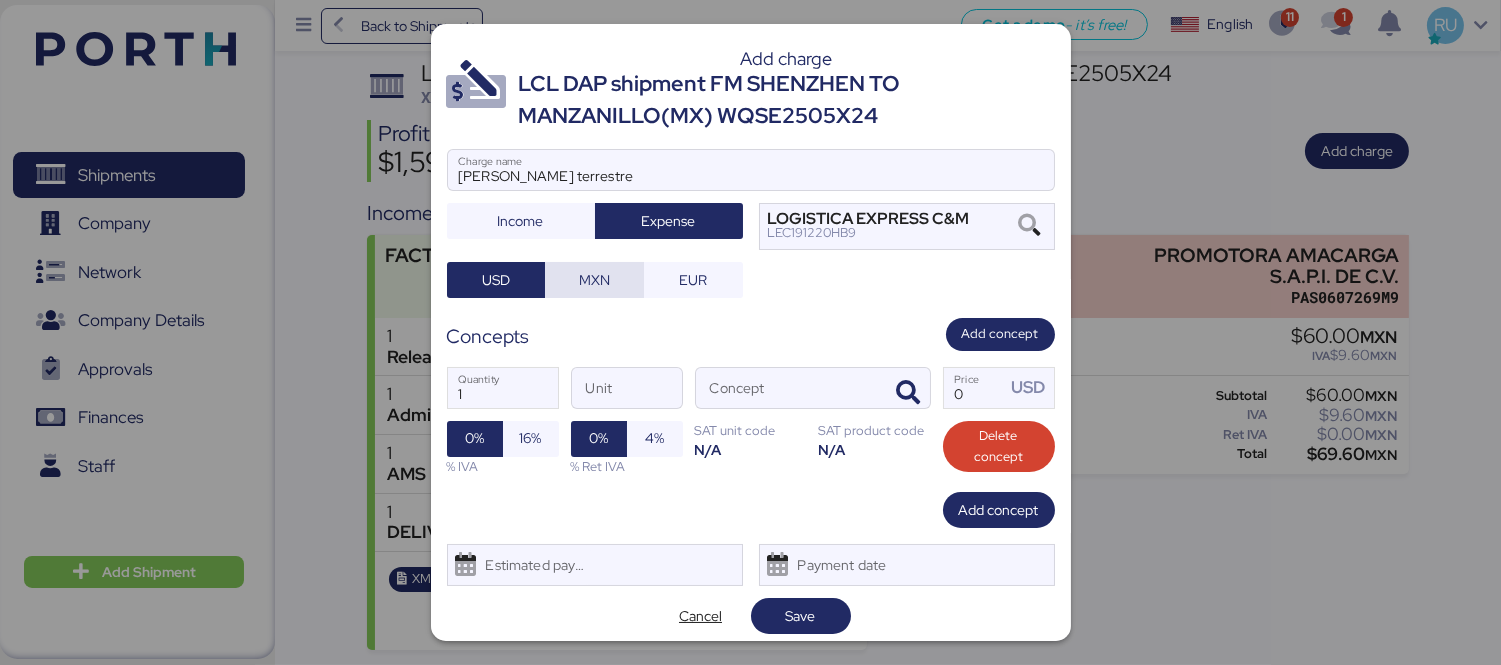 click on "MXN" at bounding box center [594, 280] 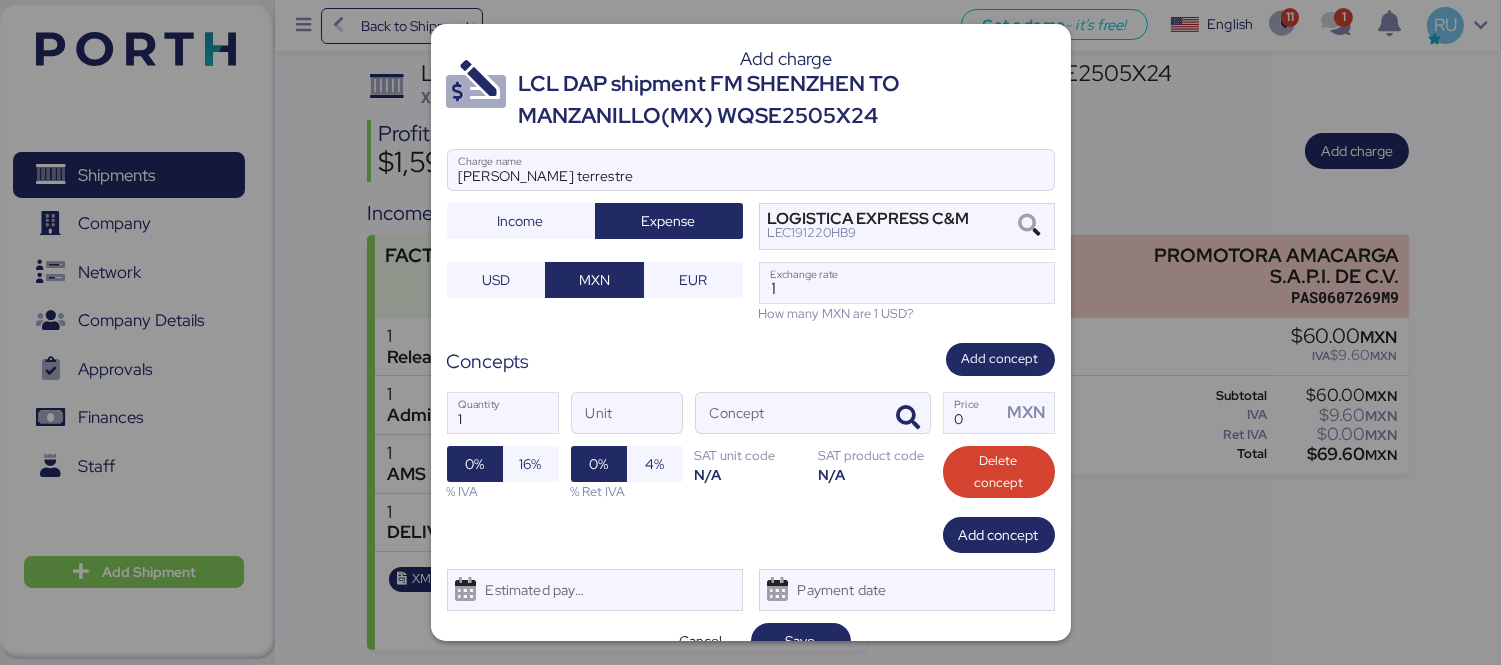 click on "How many
MXN
are 1 USD?" at bounding box center (907, 313) 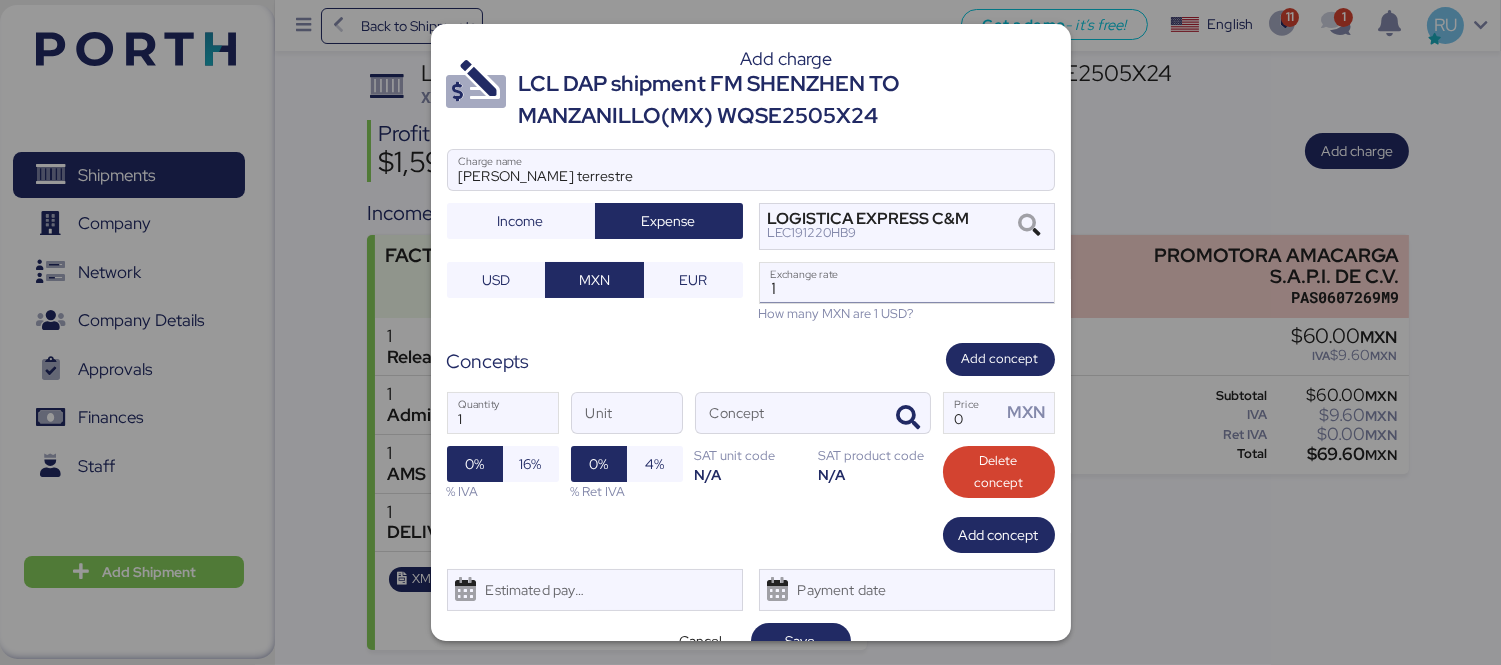 click on "1" at bounding box center [907, 283] 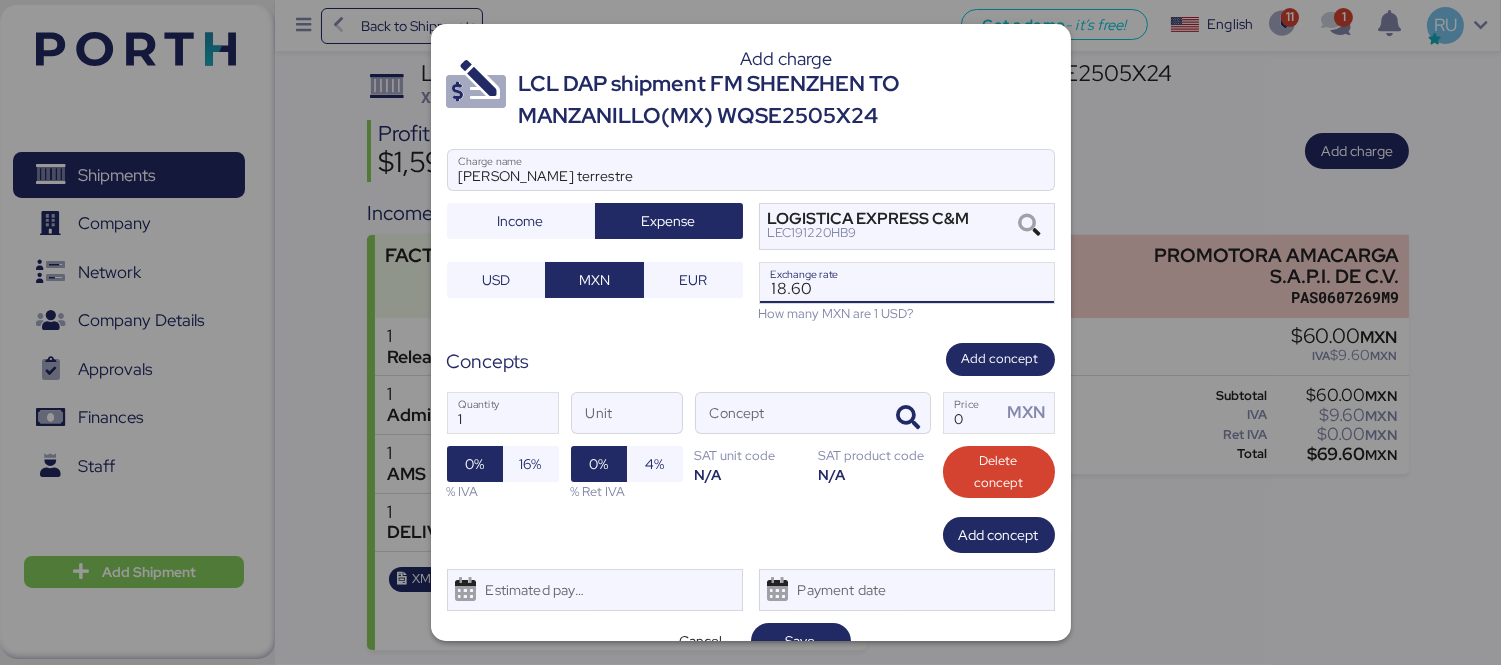 type on "18.6" 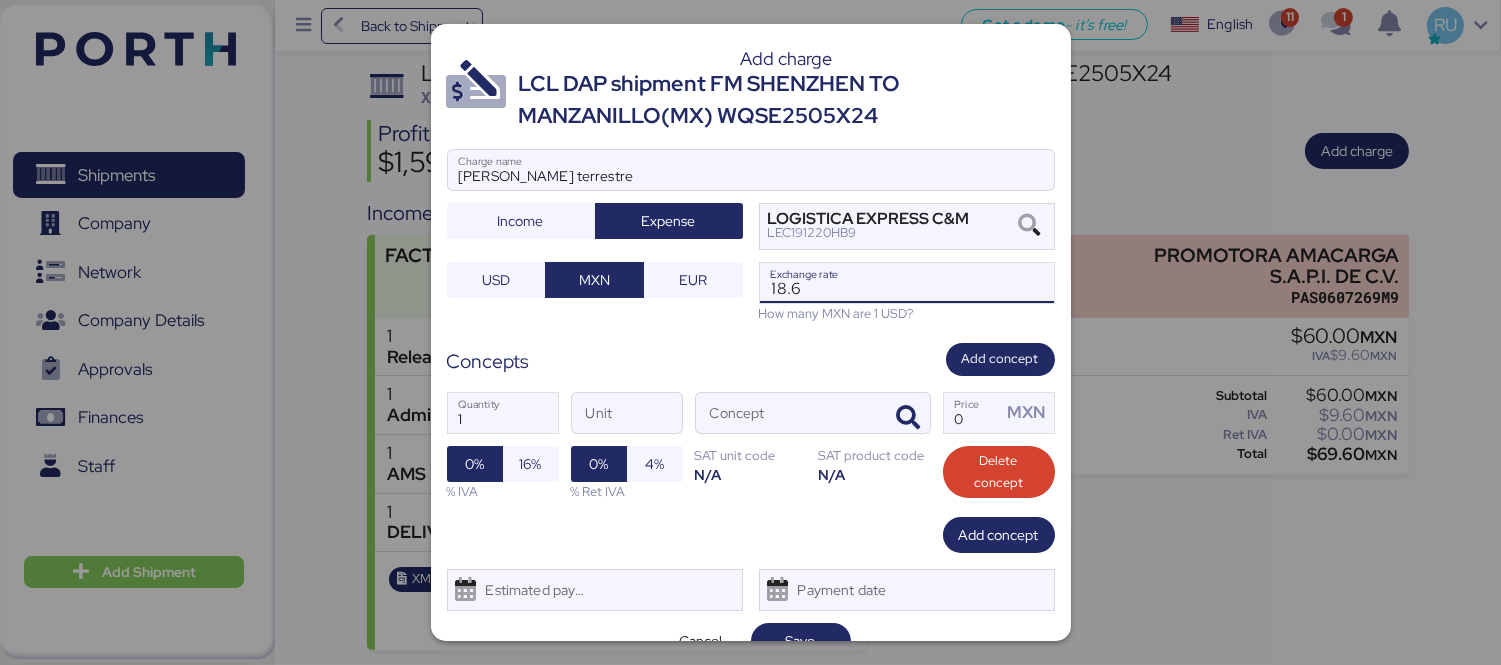 click on "1 Quantity Unit Concept   0 Price MXN 0% 16% % IVA 0% 4% % Ret IVA SAT unit code N/A SAT product code N/A Delete concept" at bounding box center (751, 446) 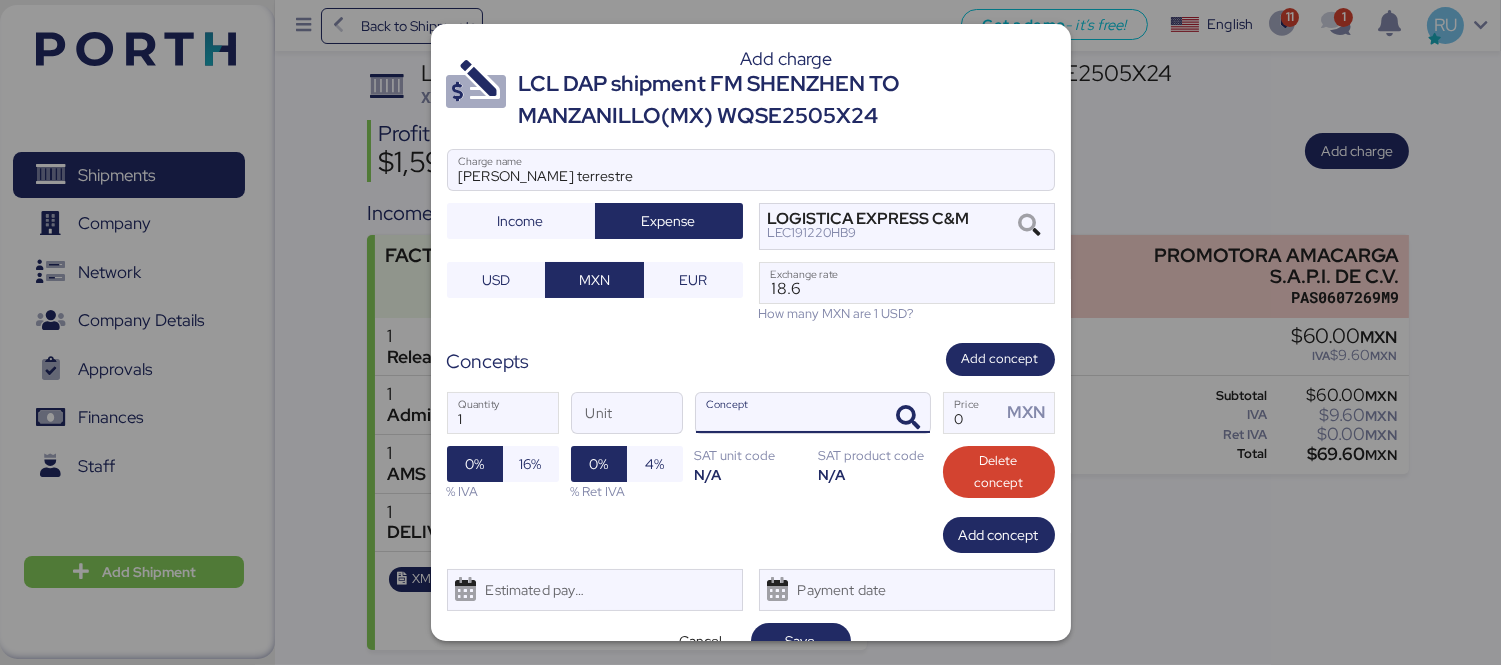 click at bounding box center (906, 413) 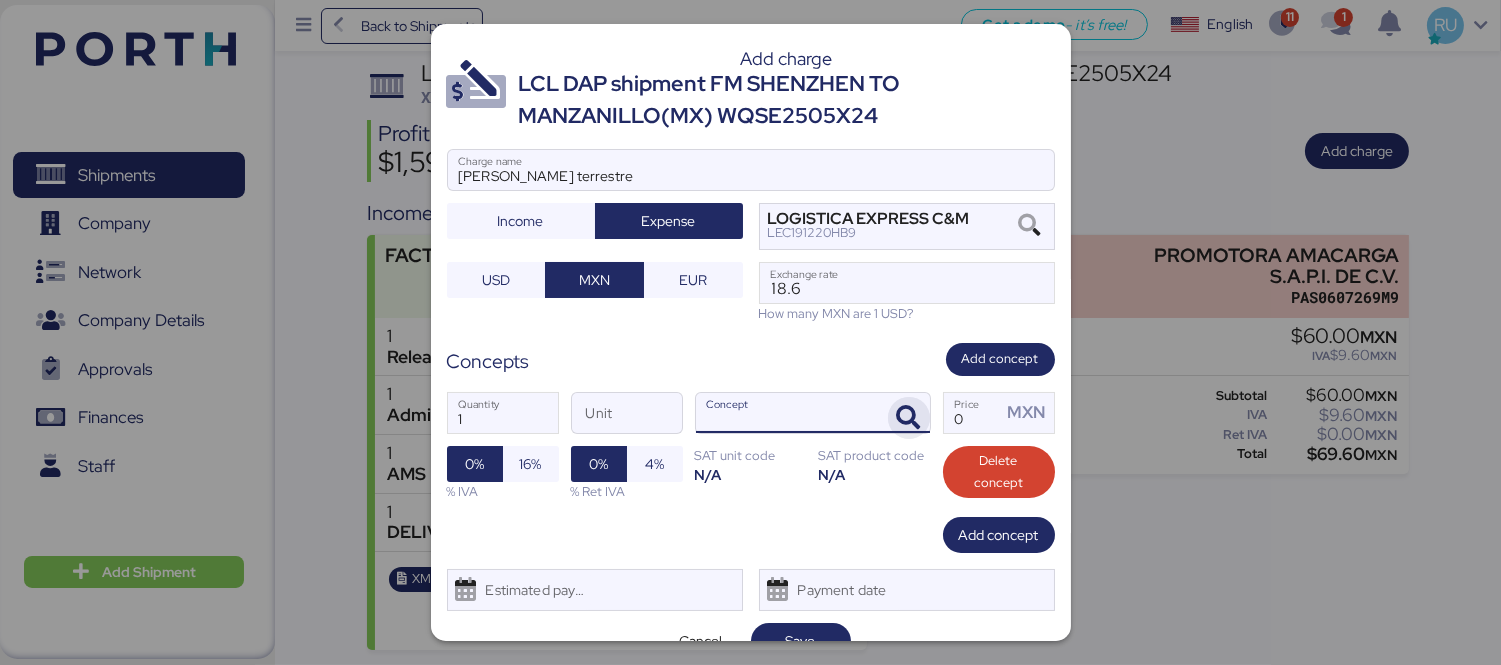 click at bounding box center (909, 418) 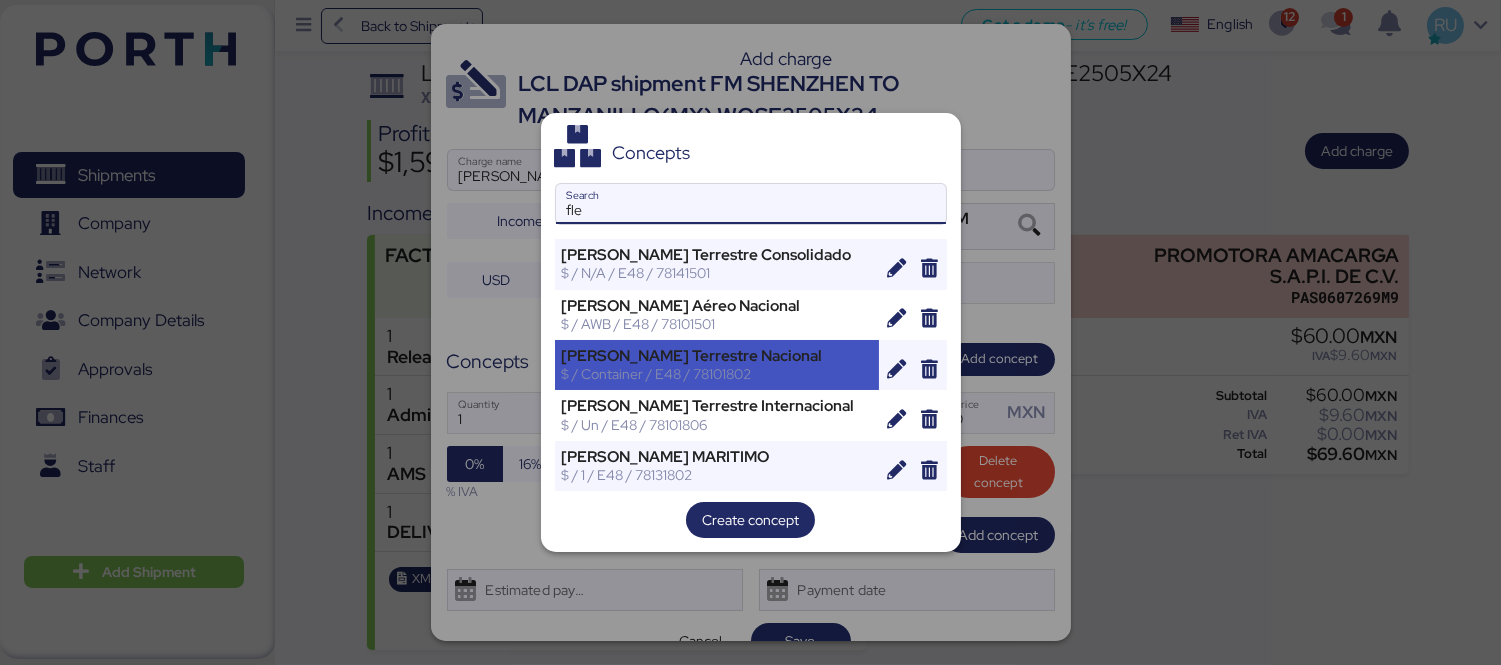 type on "fle" 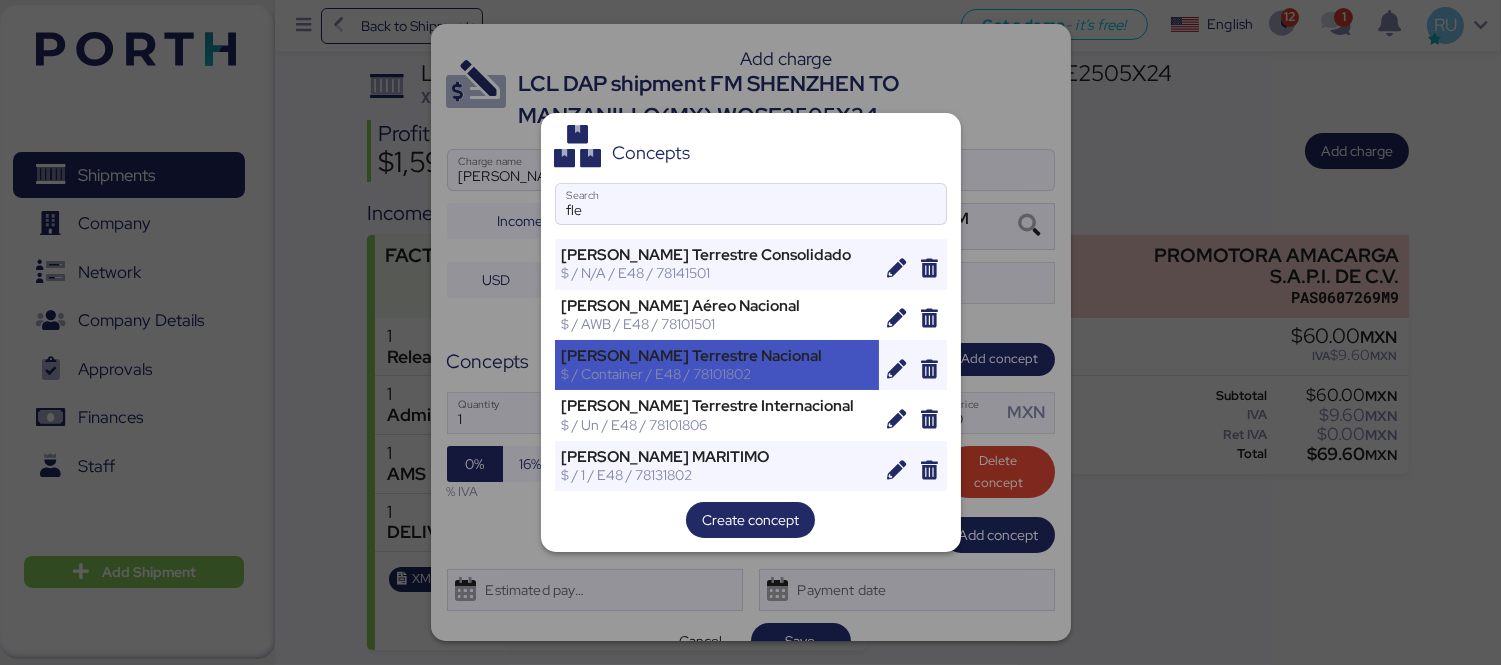 click on "[PERSON_NAME] Terrestre Nacional" at bounding box center [717, 356] 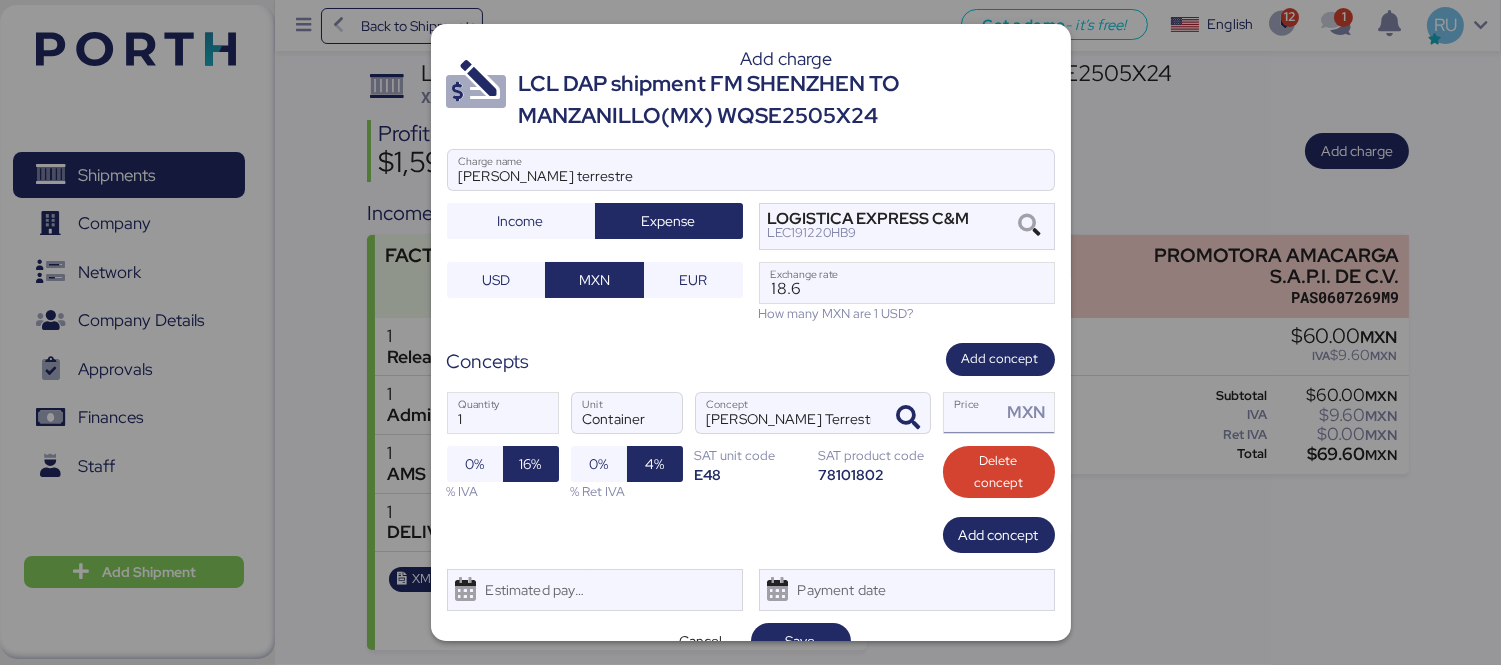 click on "Price MXN" at bounding box center [973, 413] 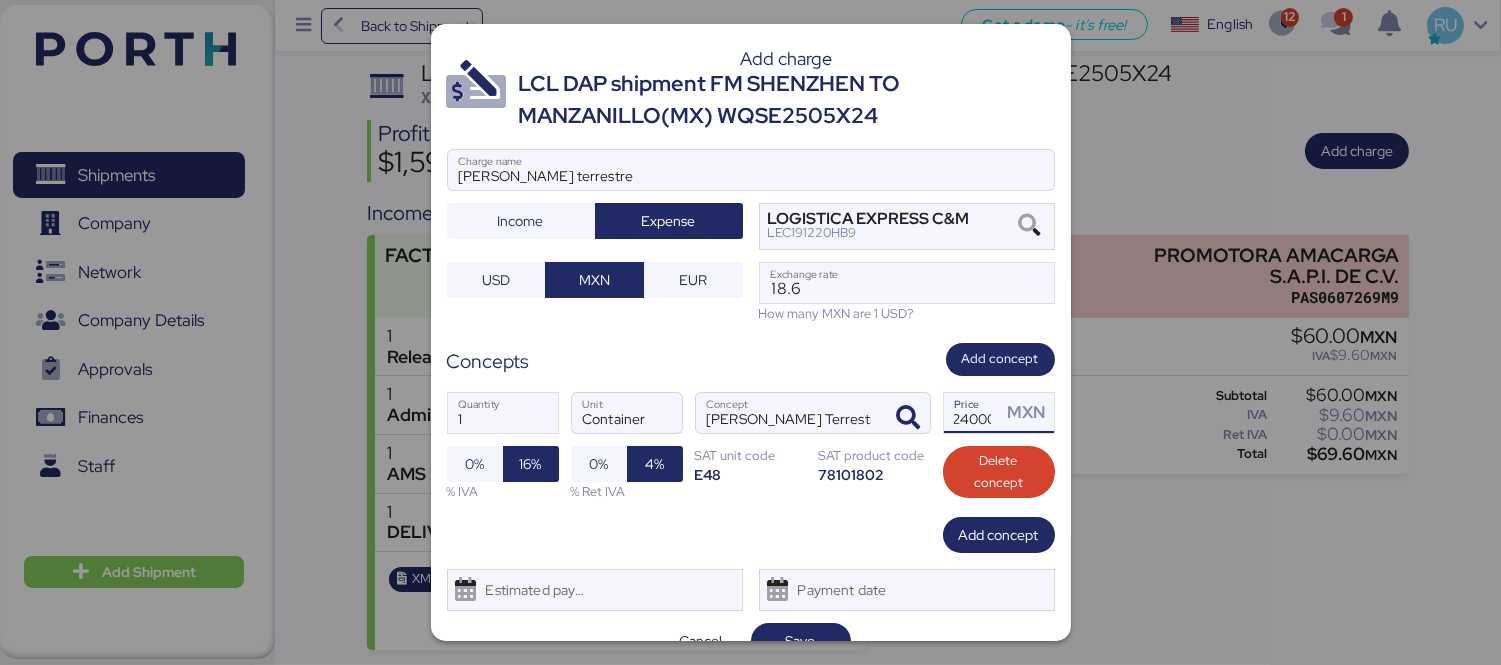 scroll, scrollTop: 0, scrollLeft: 12, axis: horizontal 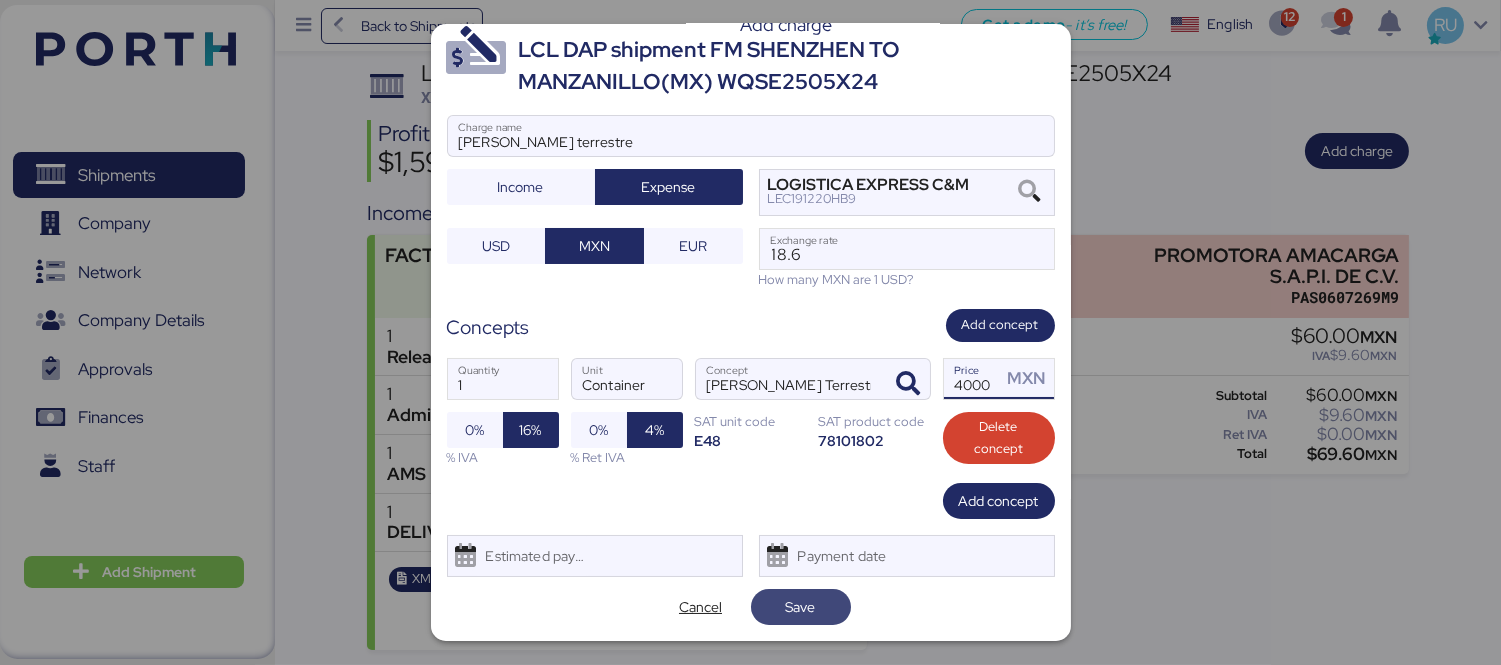 type on "24000" 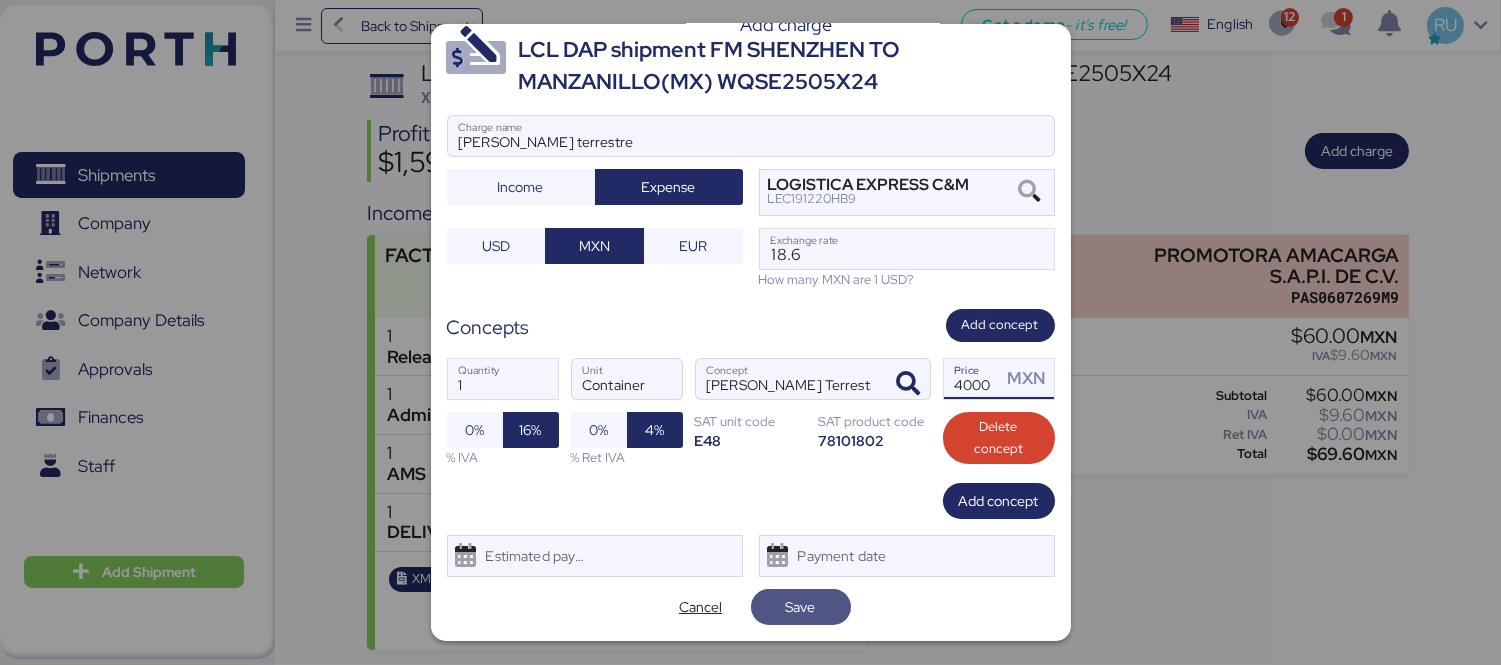 scroll, scrollTop: 0, scrollLeft: 0, axis: both 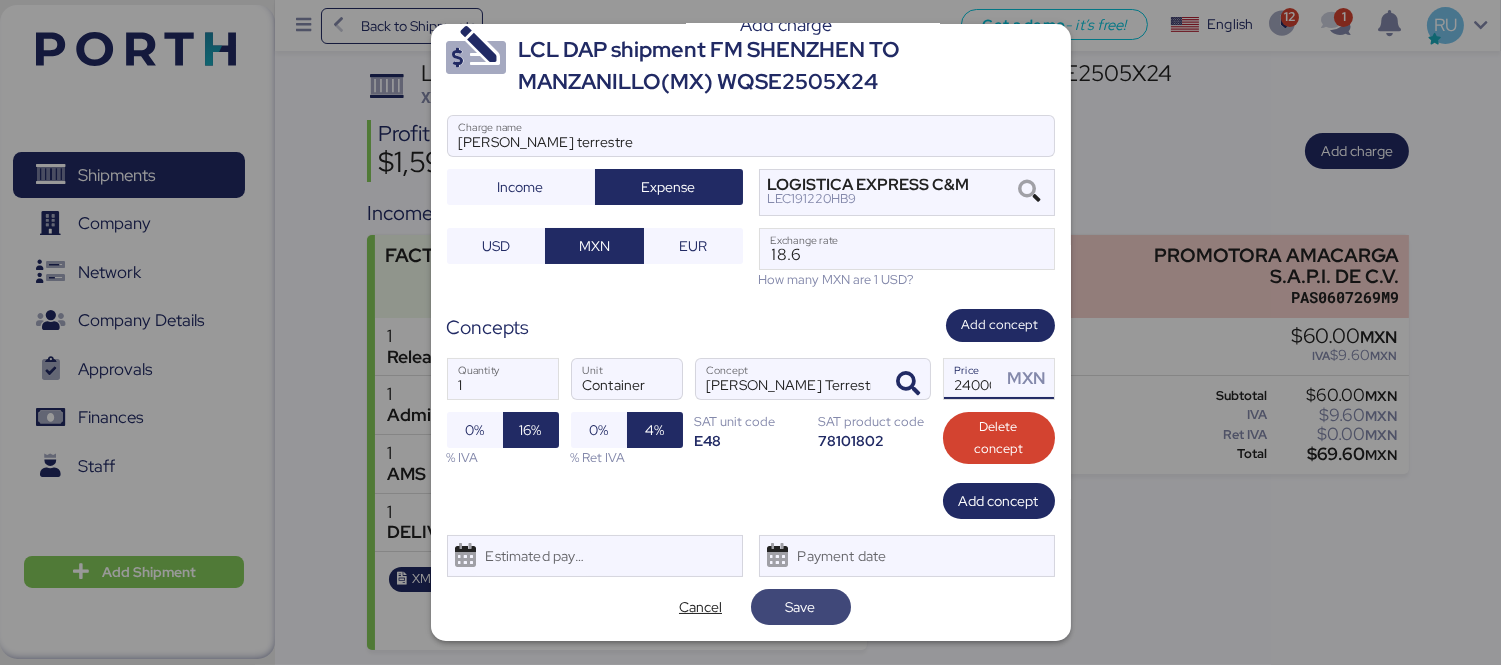 click on "Save" at bounding box center [801, 607] 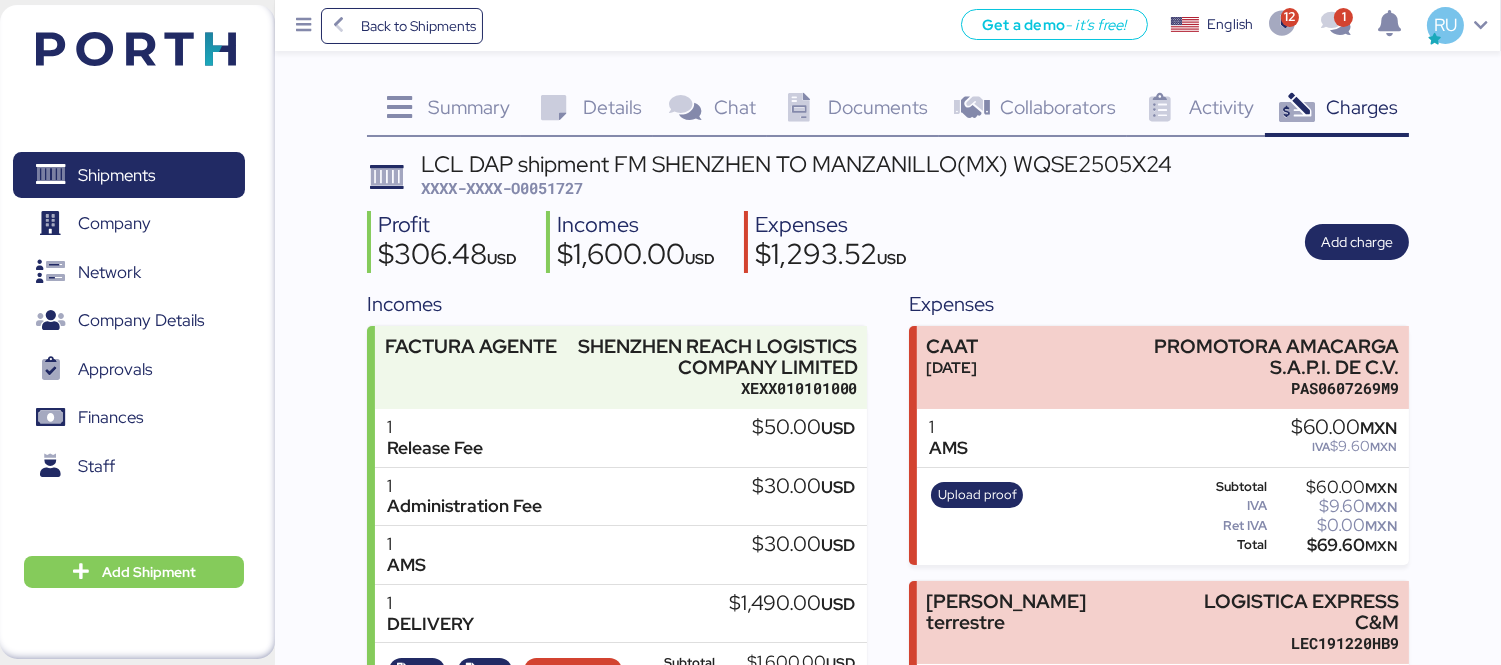 scroll, scrollTop: 157, scrollLeft: 0, axis: vertical 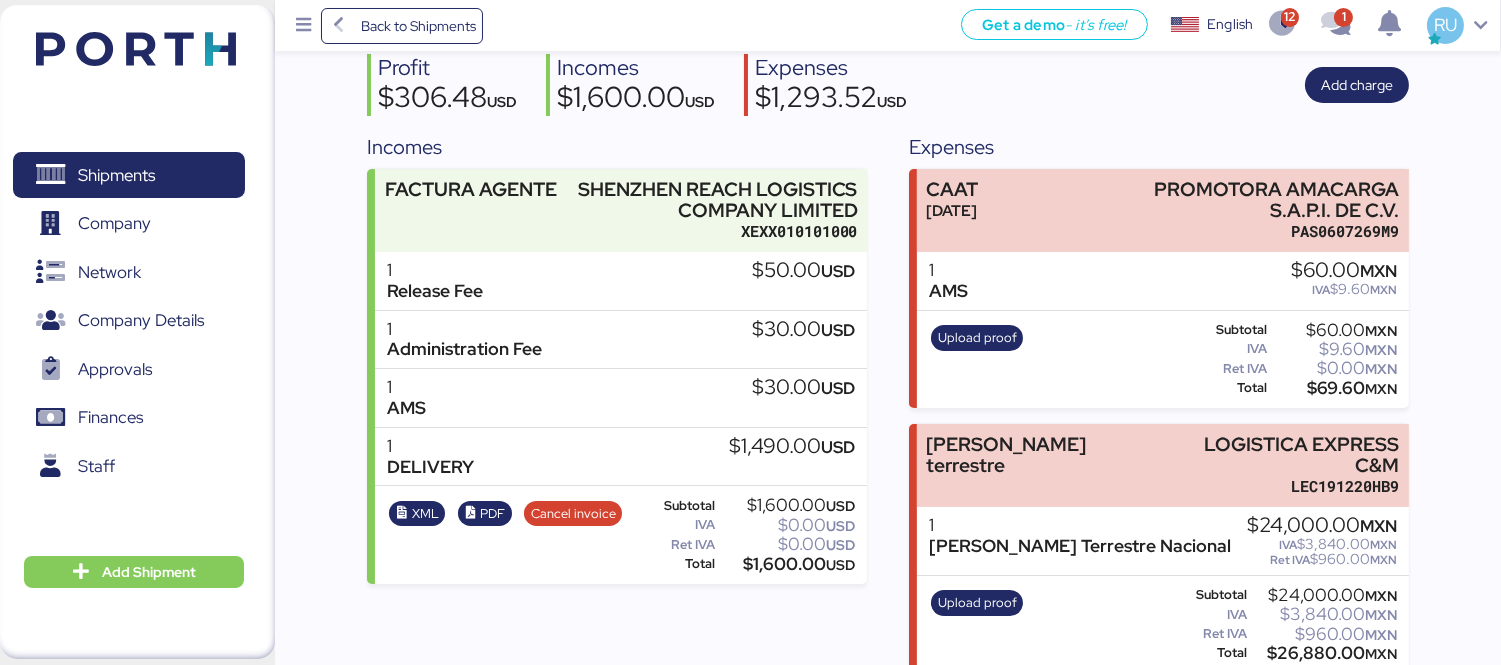 click on "1  [PERSON_NAME] Terrestre Nacional
$24,000.00  MXN IVA
$3,840.00
MXN Ret IVA
$960.00
MXN" at bounding box center (1163, 541) 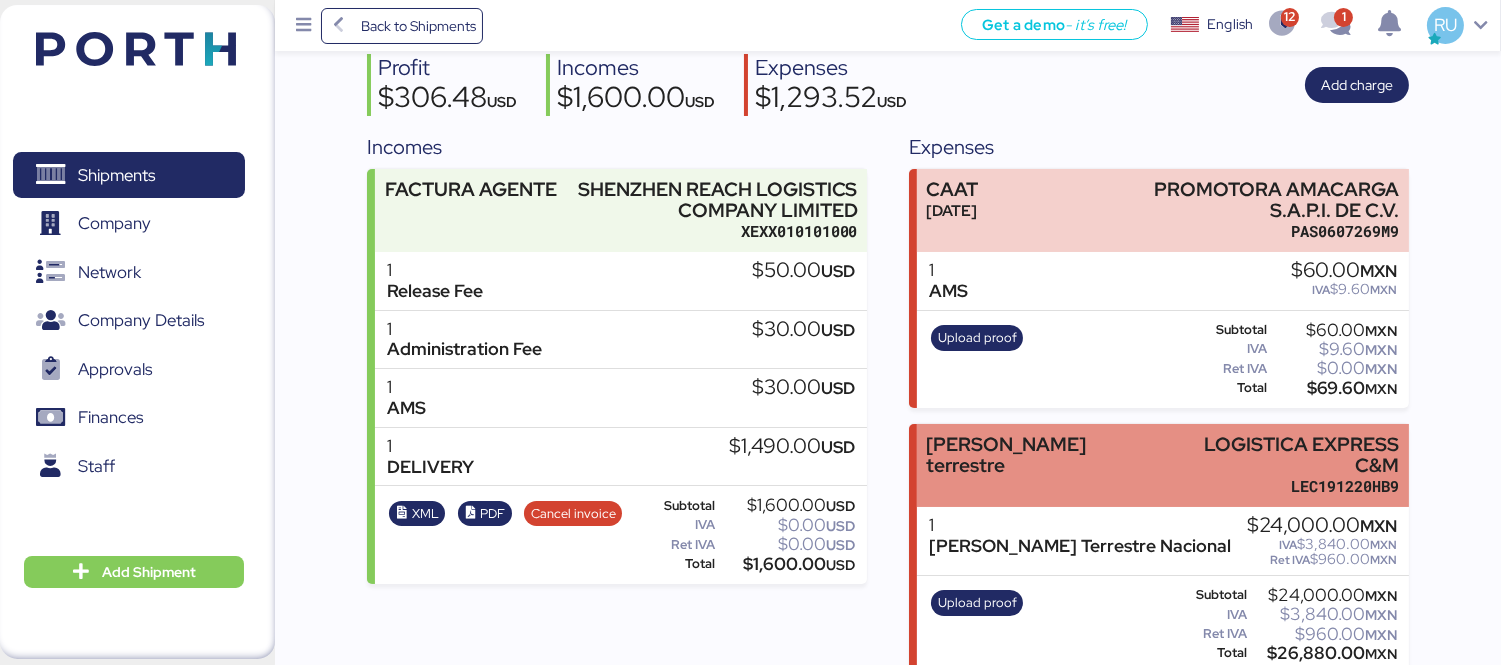 click on "LEC191220HB9" at bounding box center (1284, 486) 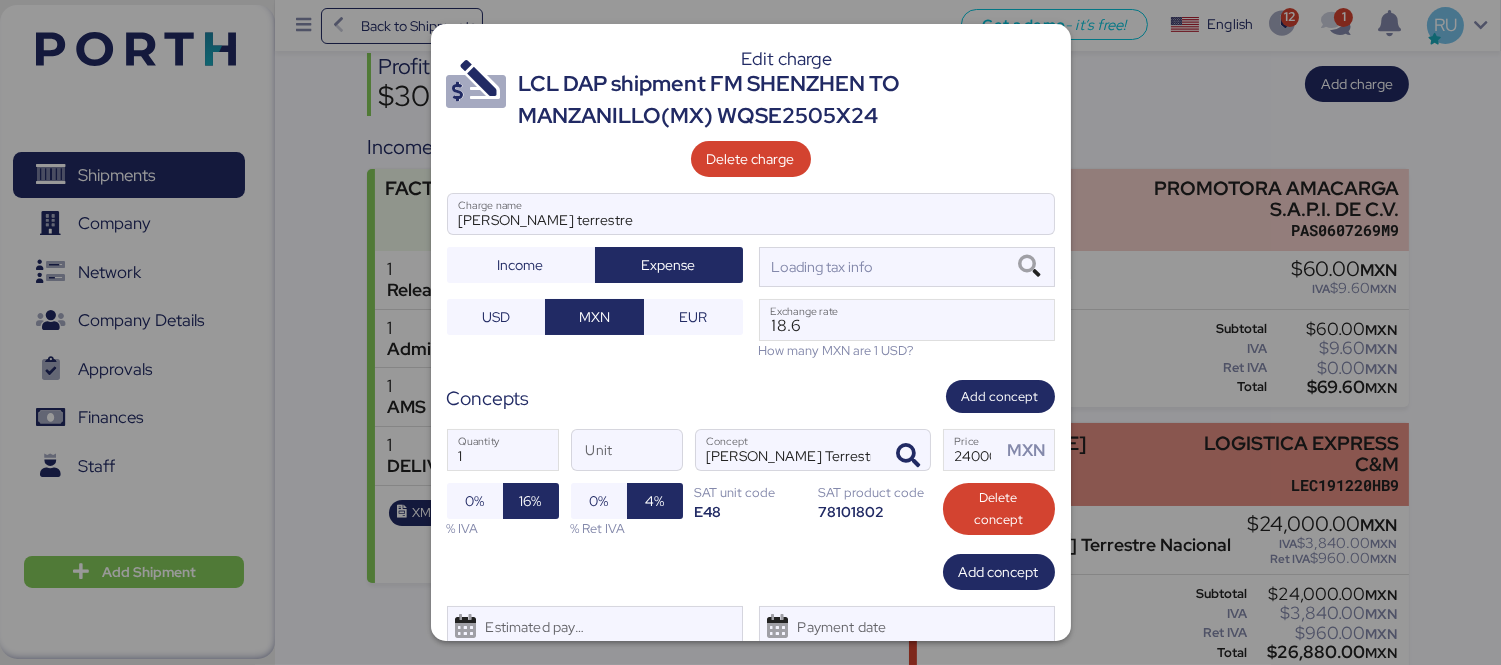 scroll, scrollTop: 0, scrollLeft: 0, axis: both 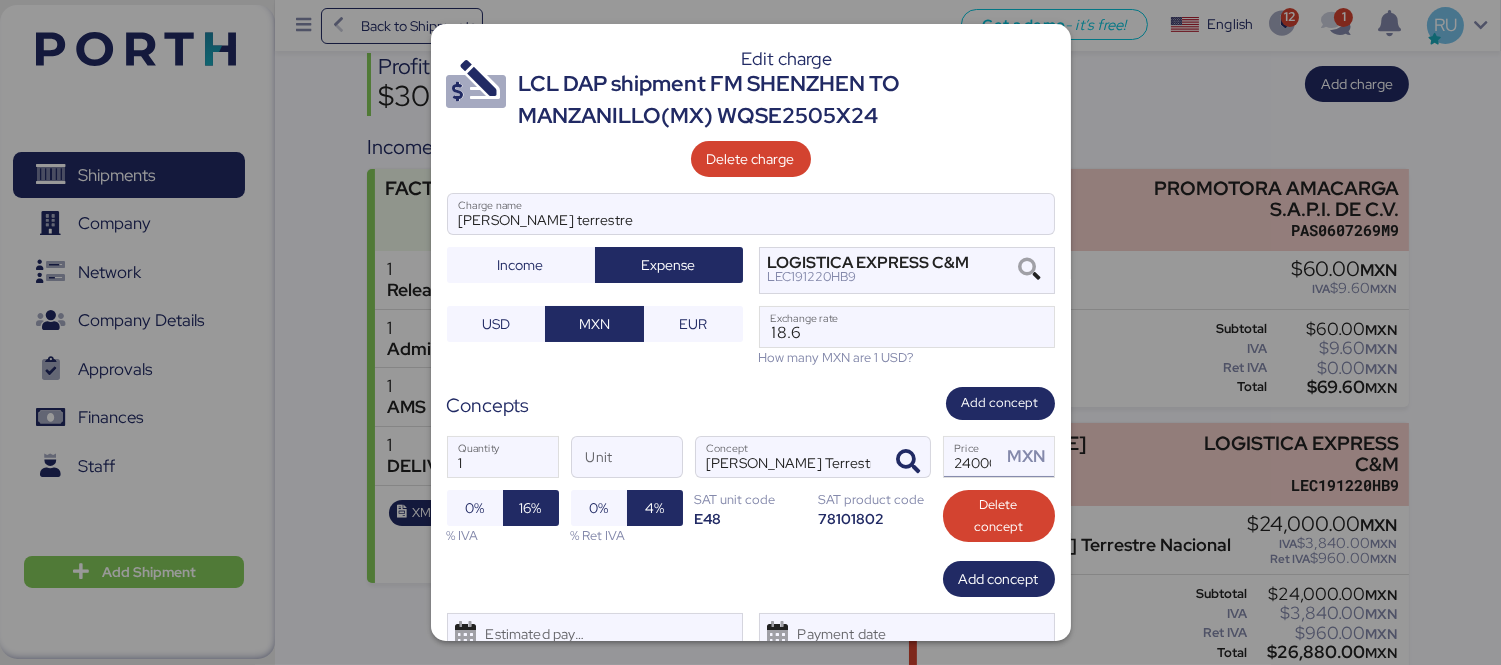 click on "24000" at bounding box center (973, 457) 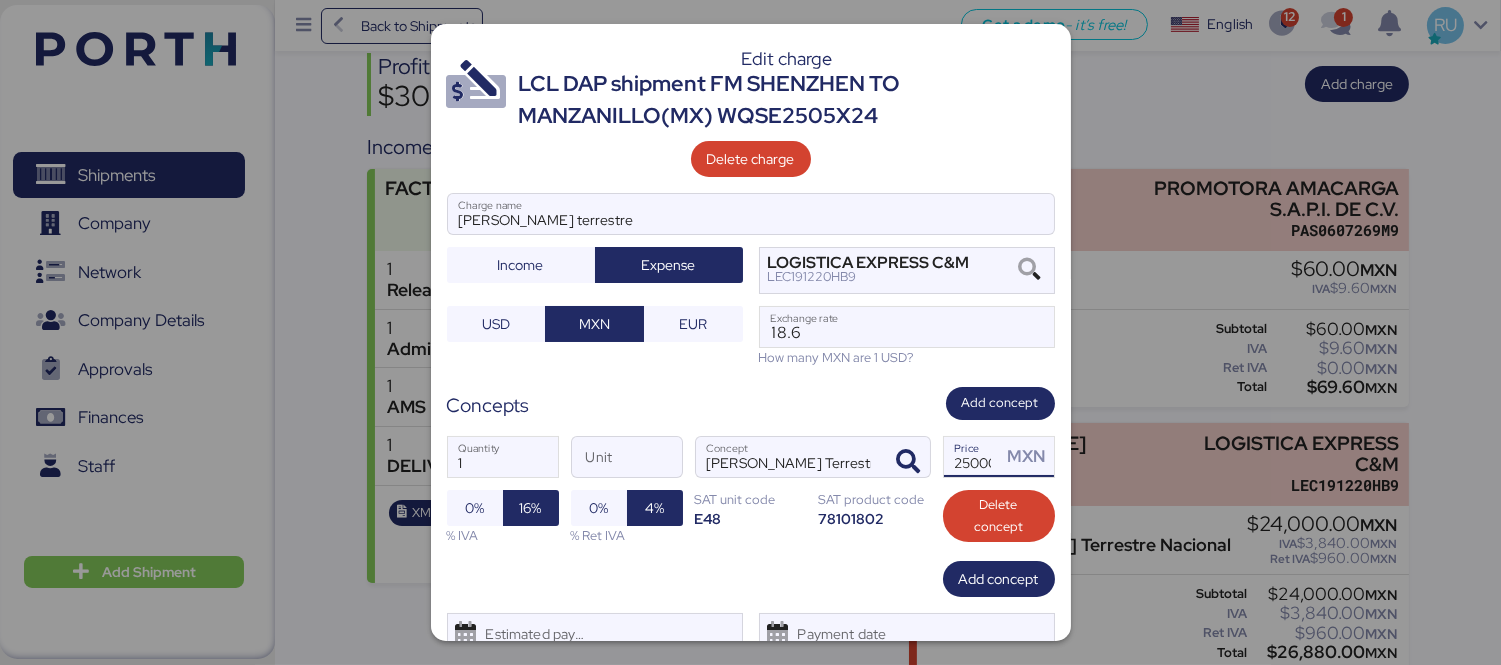 scroll, scrollTop: 77, scrollLeft: 0, axis: vertical 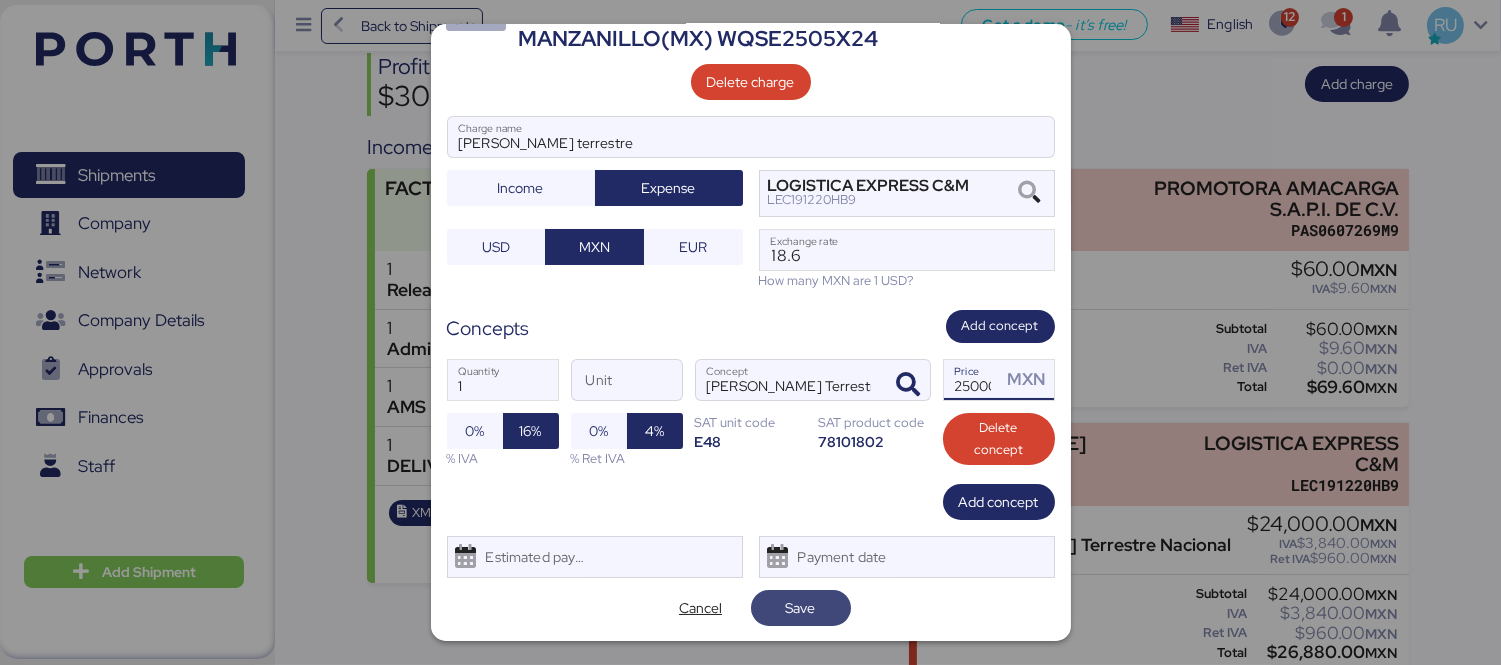 type on "25000" 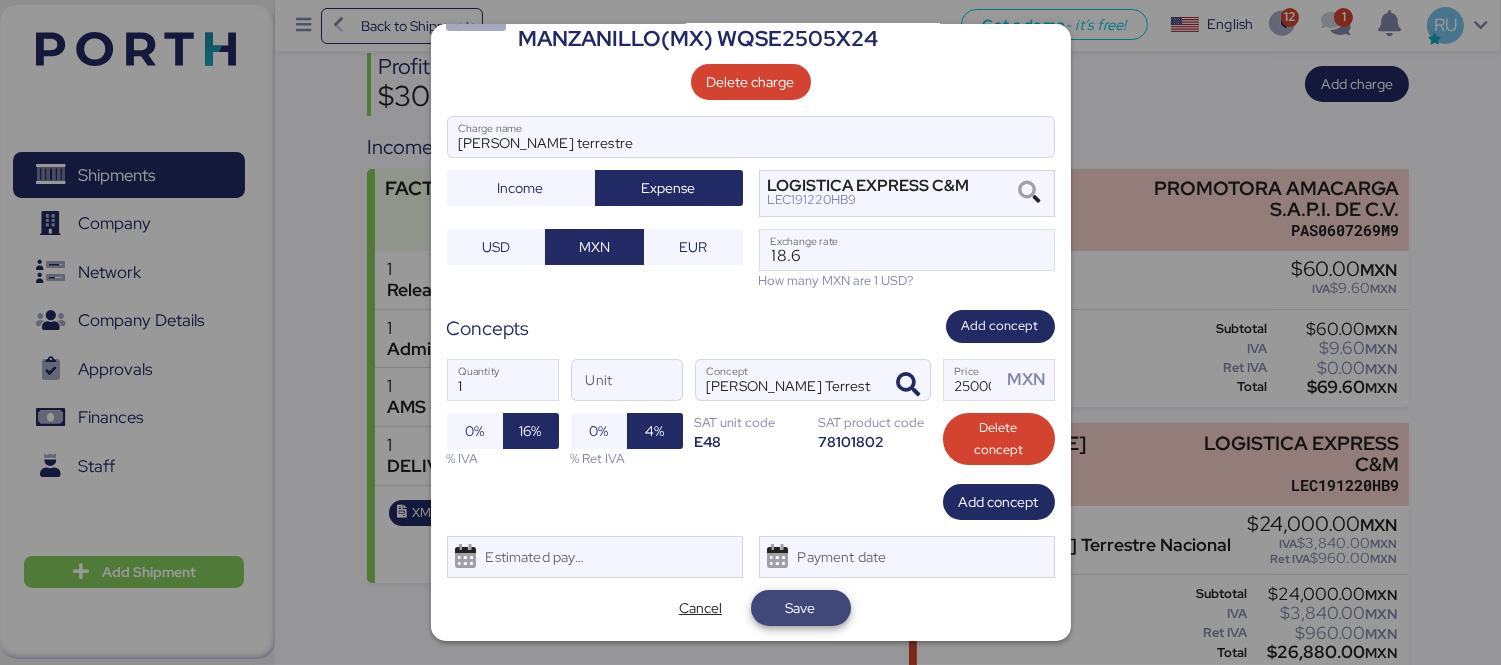 click on "Save" at bounding box center (801, 608) 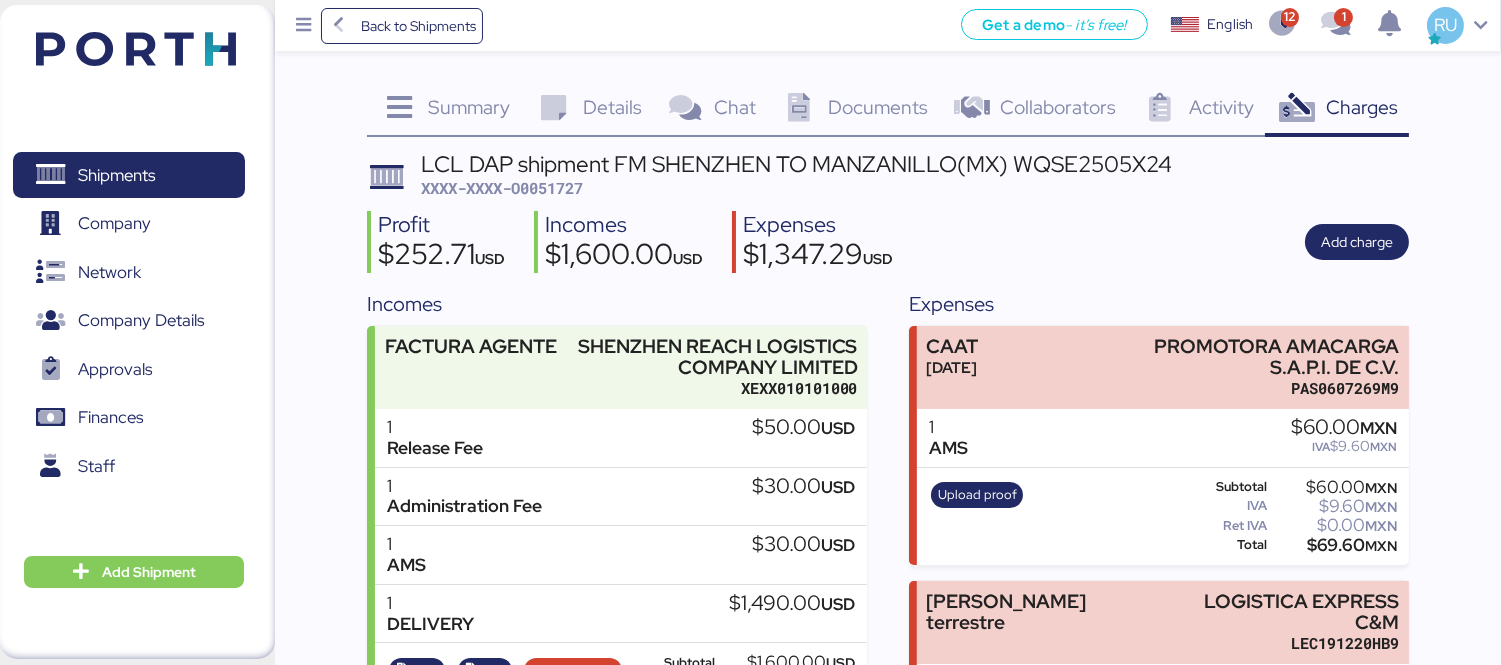 scroll, scrollTop: 157, scrollLeft: 0, axis: vertical 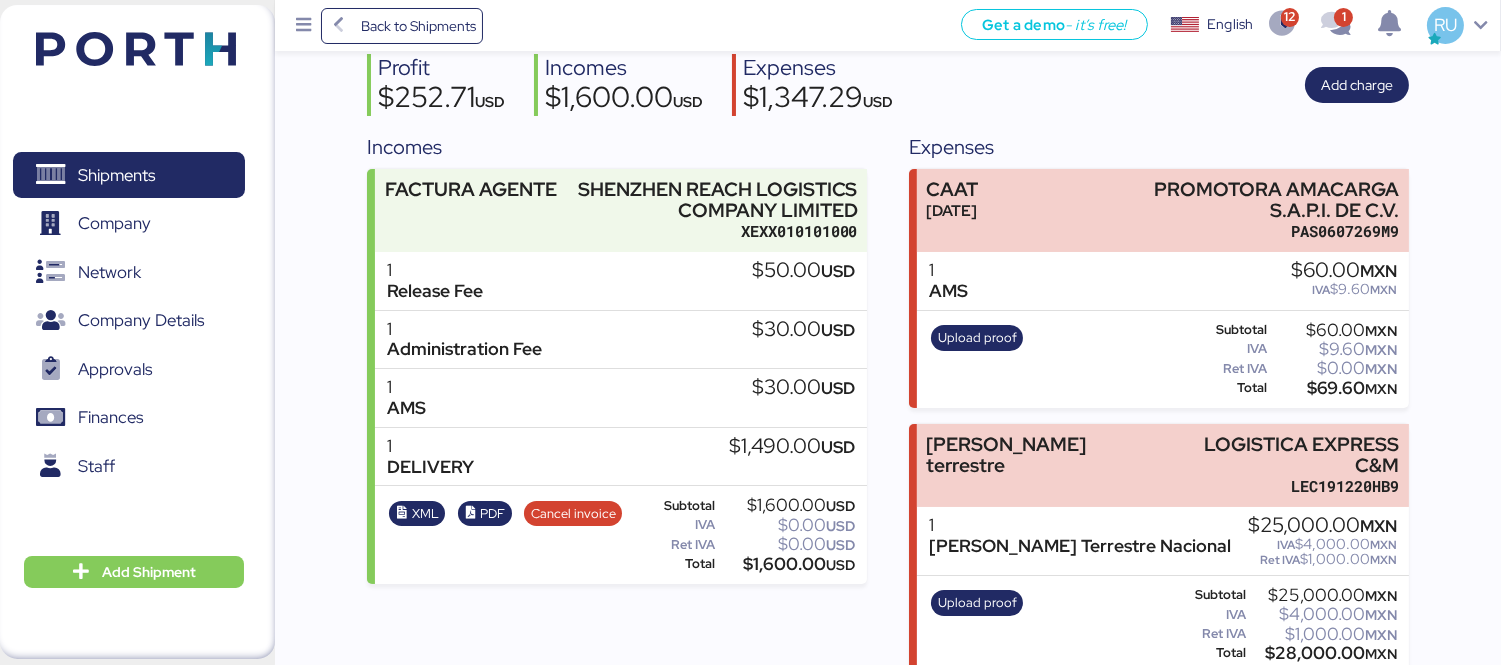 click at bounding box center [136, 49] 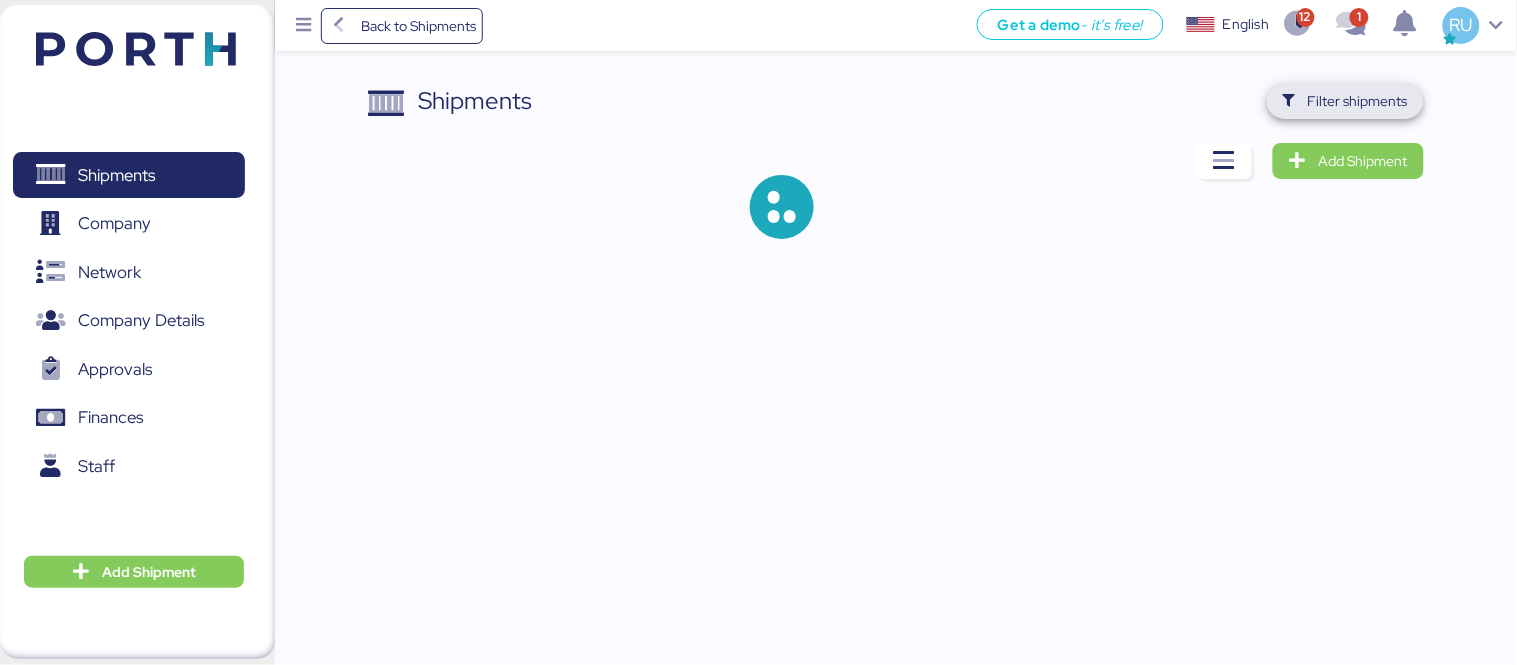 click on "Filter shipments" at bounding box center [1358, 101] 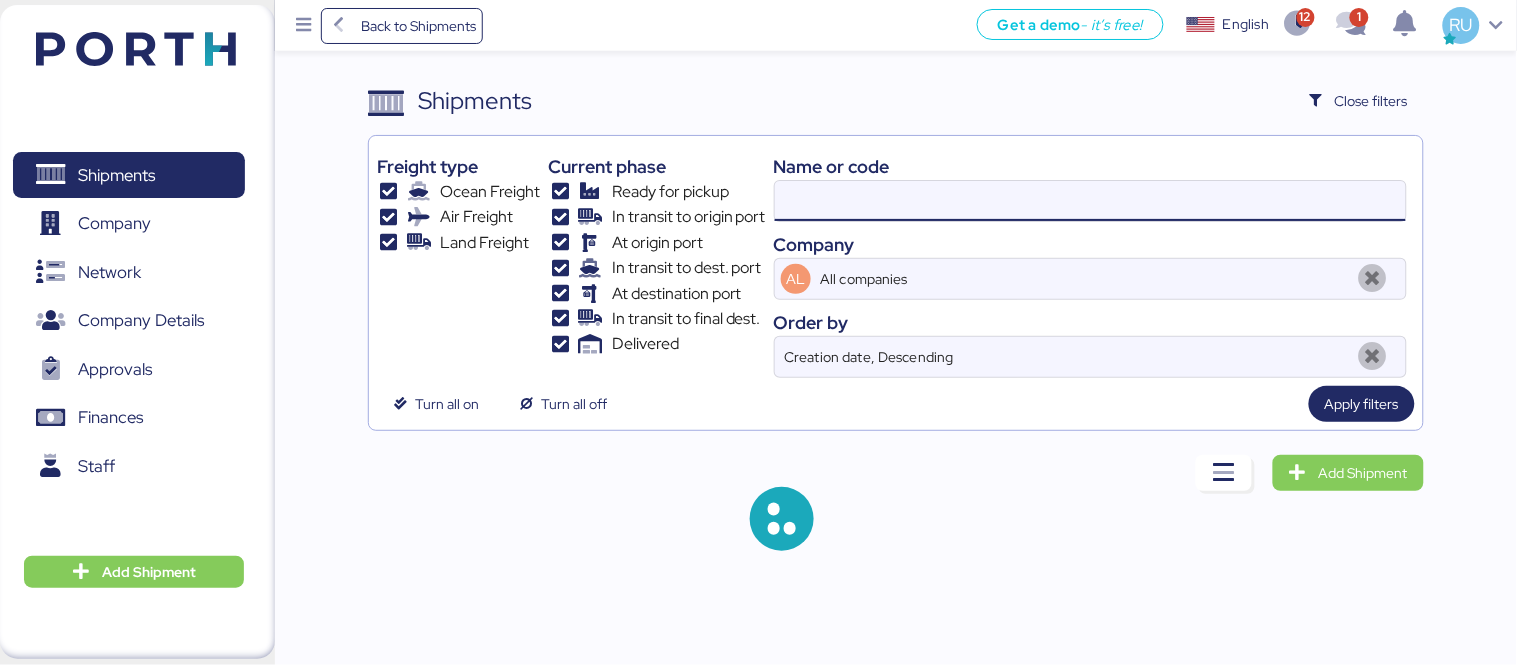 click at bounding box center [1090, 201] 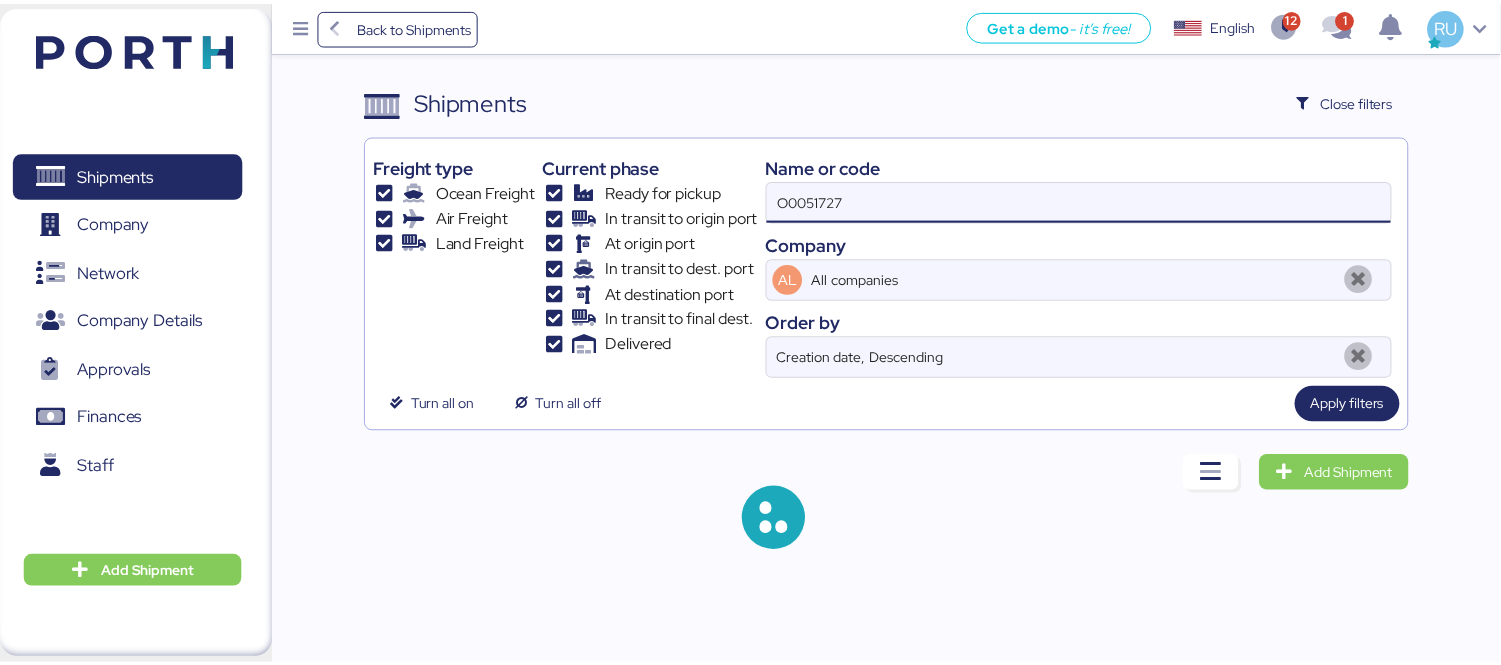 paste 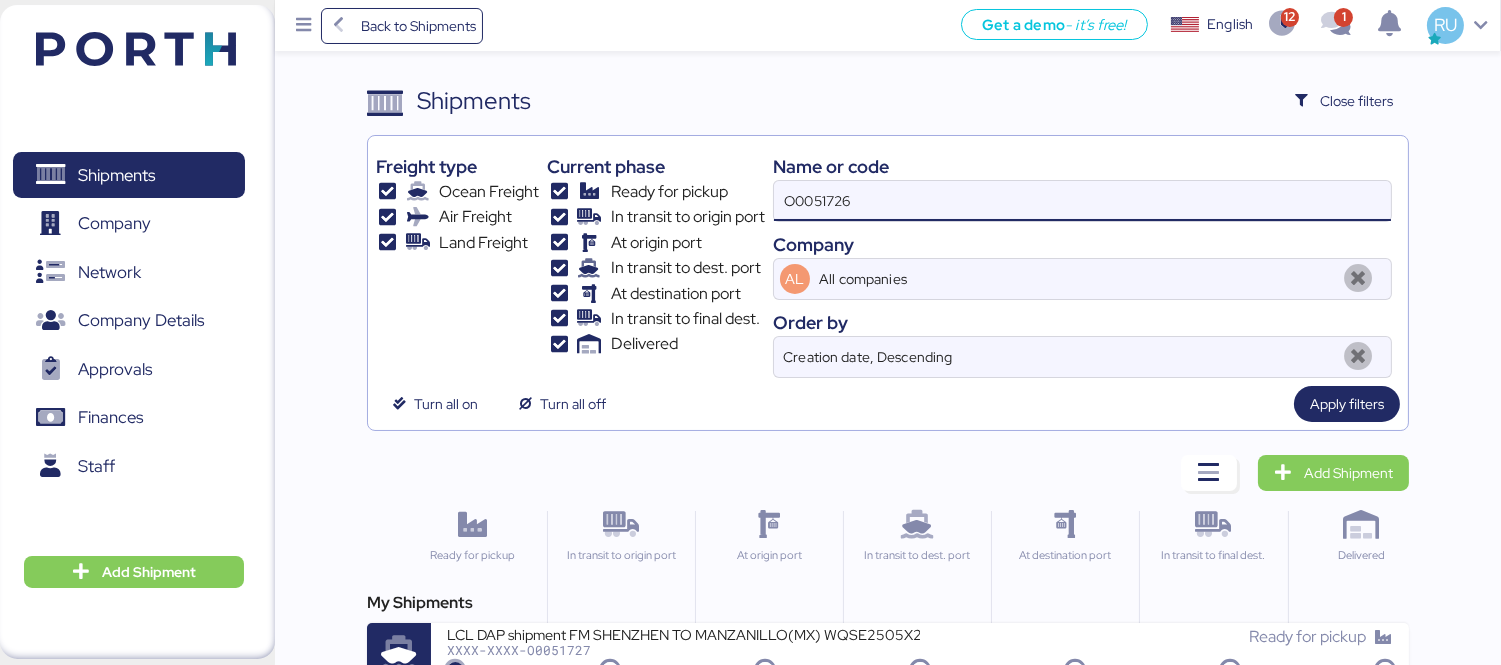 type on "O0051726" 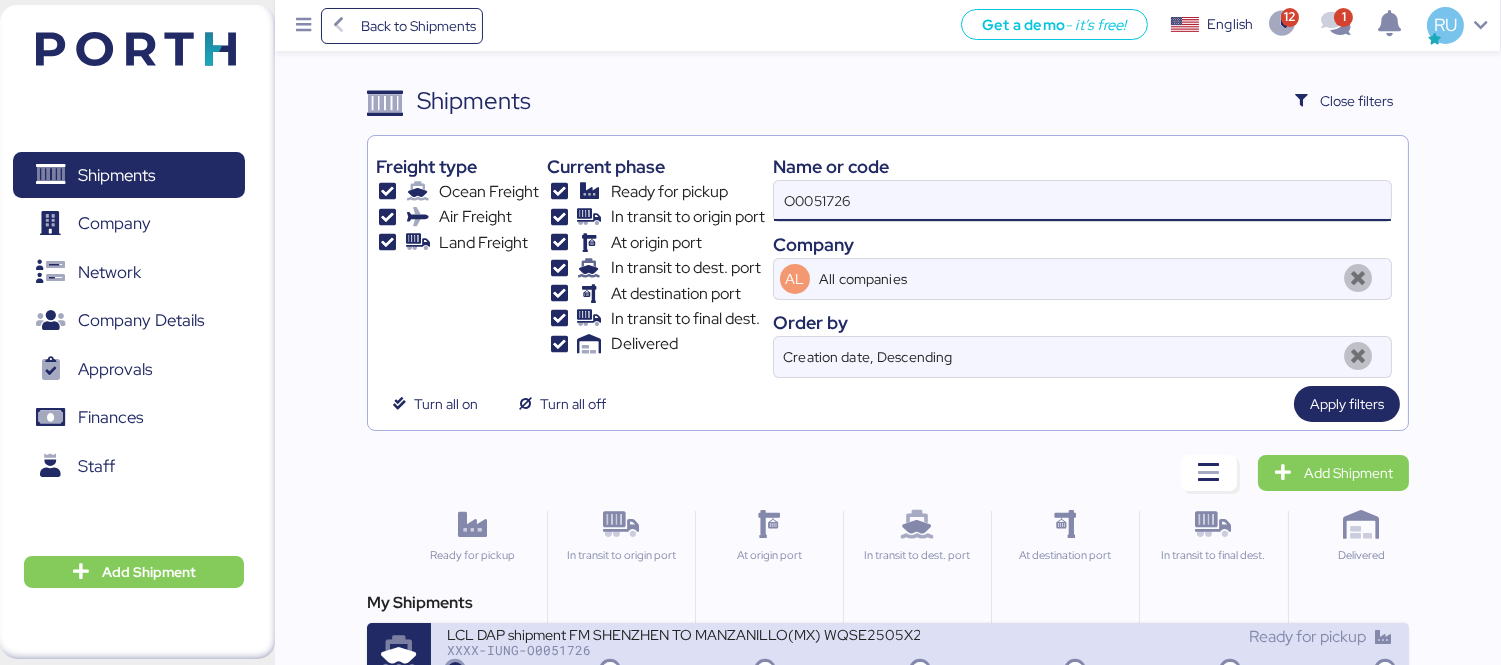 click on "LCL DAP shipment FM SHENZHEN TO MANZANILLO(MX) WQSE2505X25" at bounding box center (683, 633) 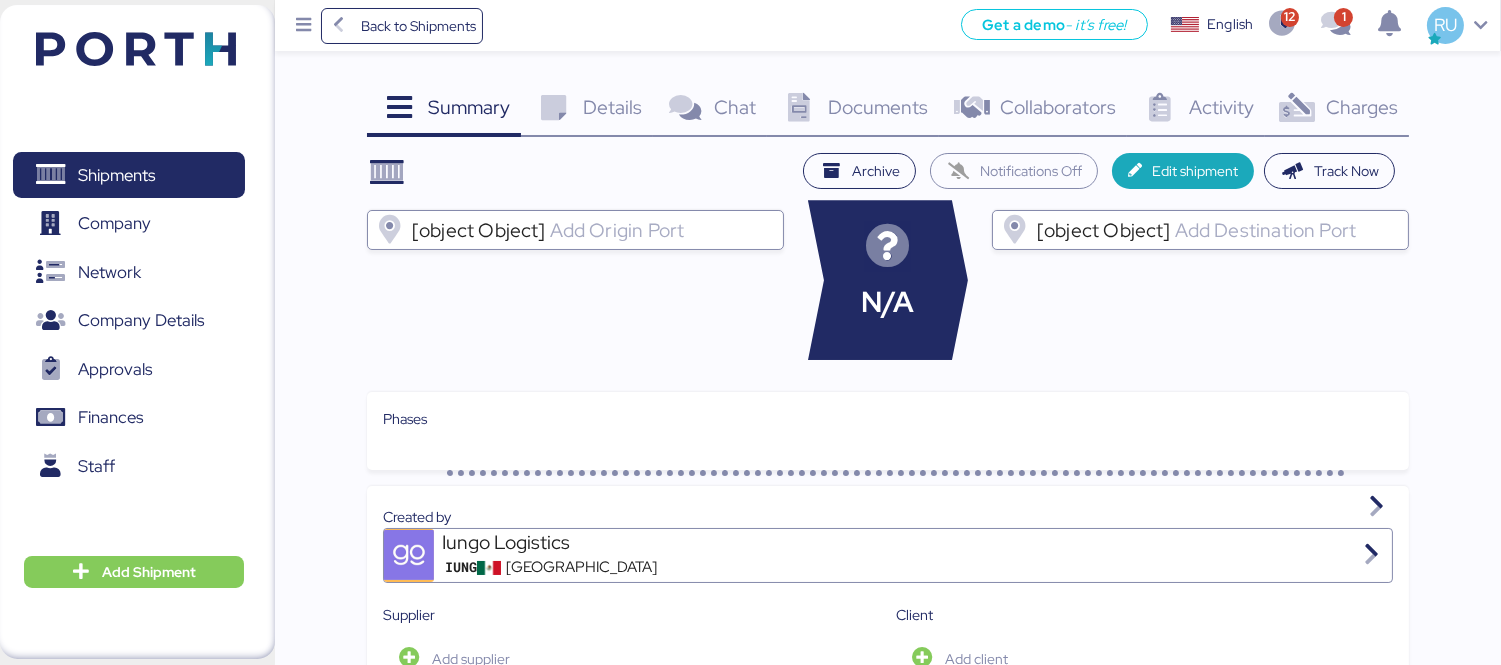 click on "Charges" at bounding box center (1362, 107) 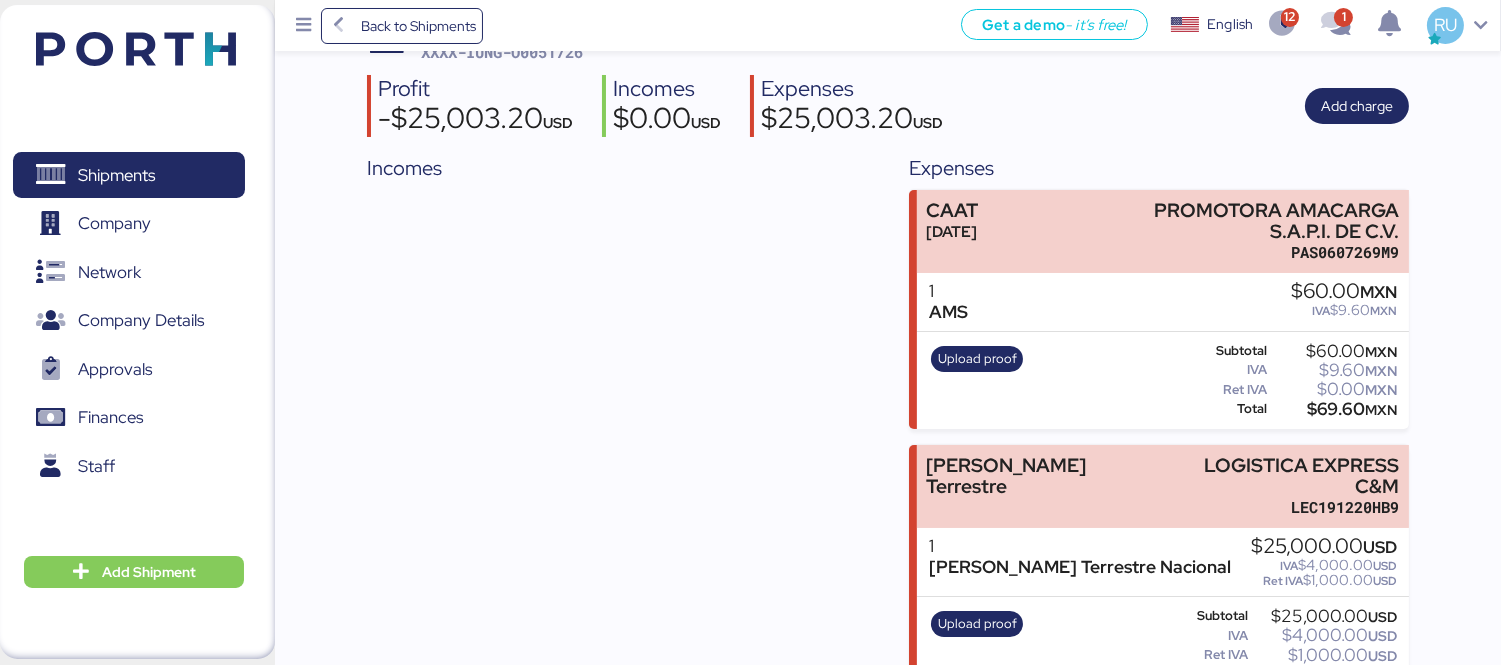 scroll, scrollTop: 138, scrollLeft: 0, axis: vertical 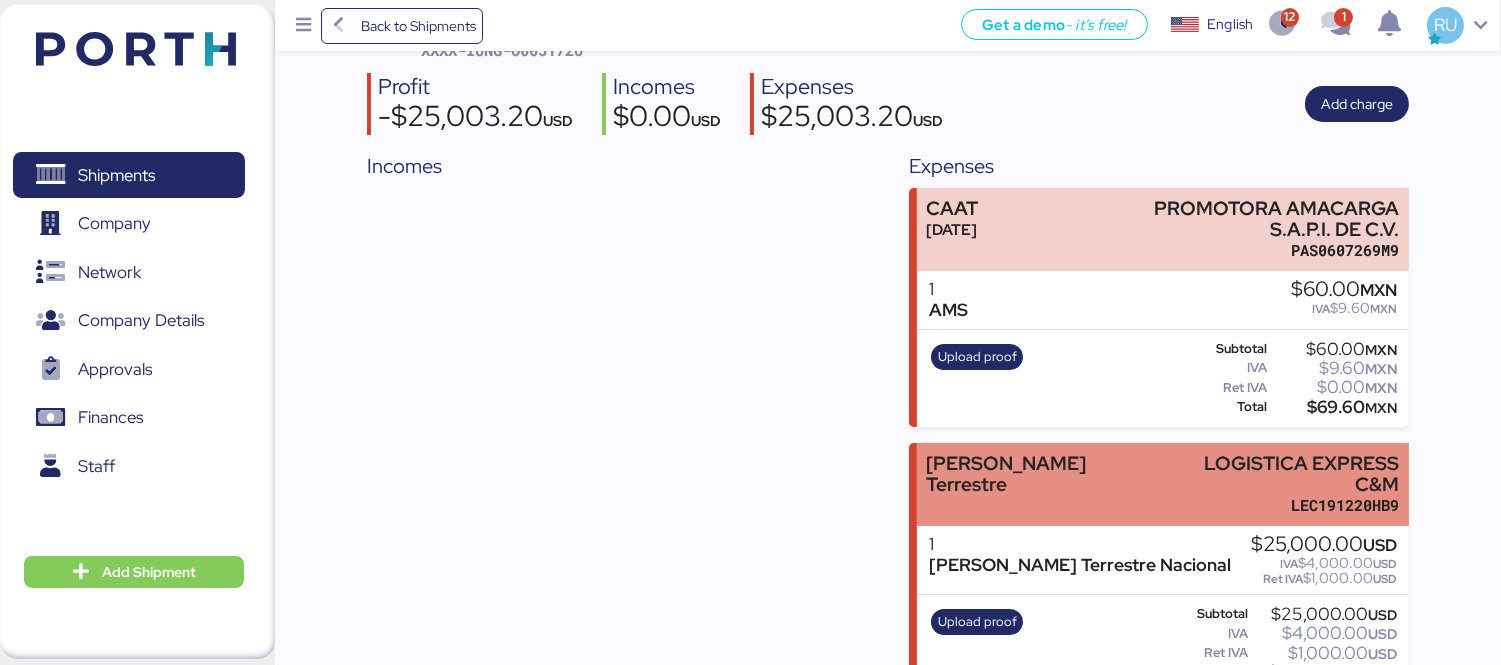 click on "[PERSON_NAME] Terrestre LOGISTICA EXPRESS C&M LEC191220HB9" at bounding box center [1163, 484] 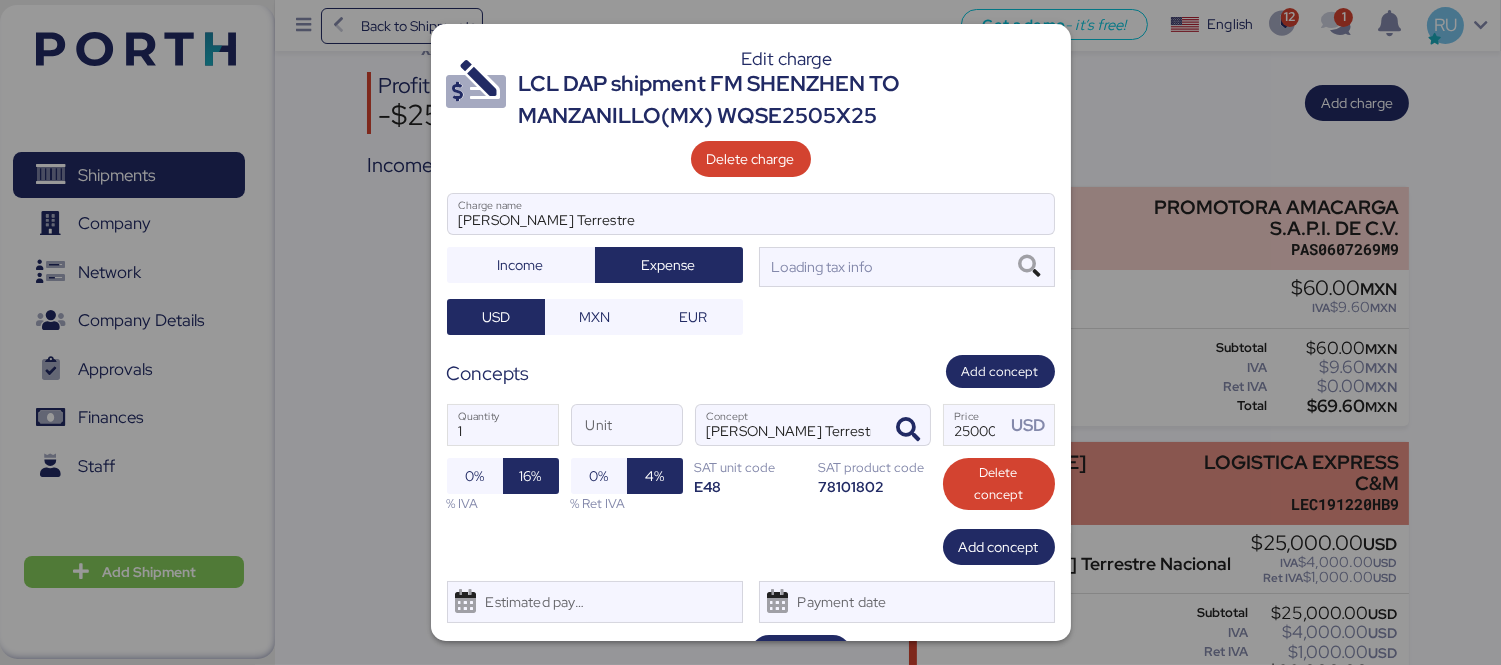 scroll, scrollTop: 0, scrollLeft: 0, axis: both 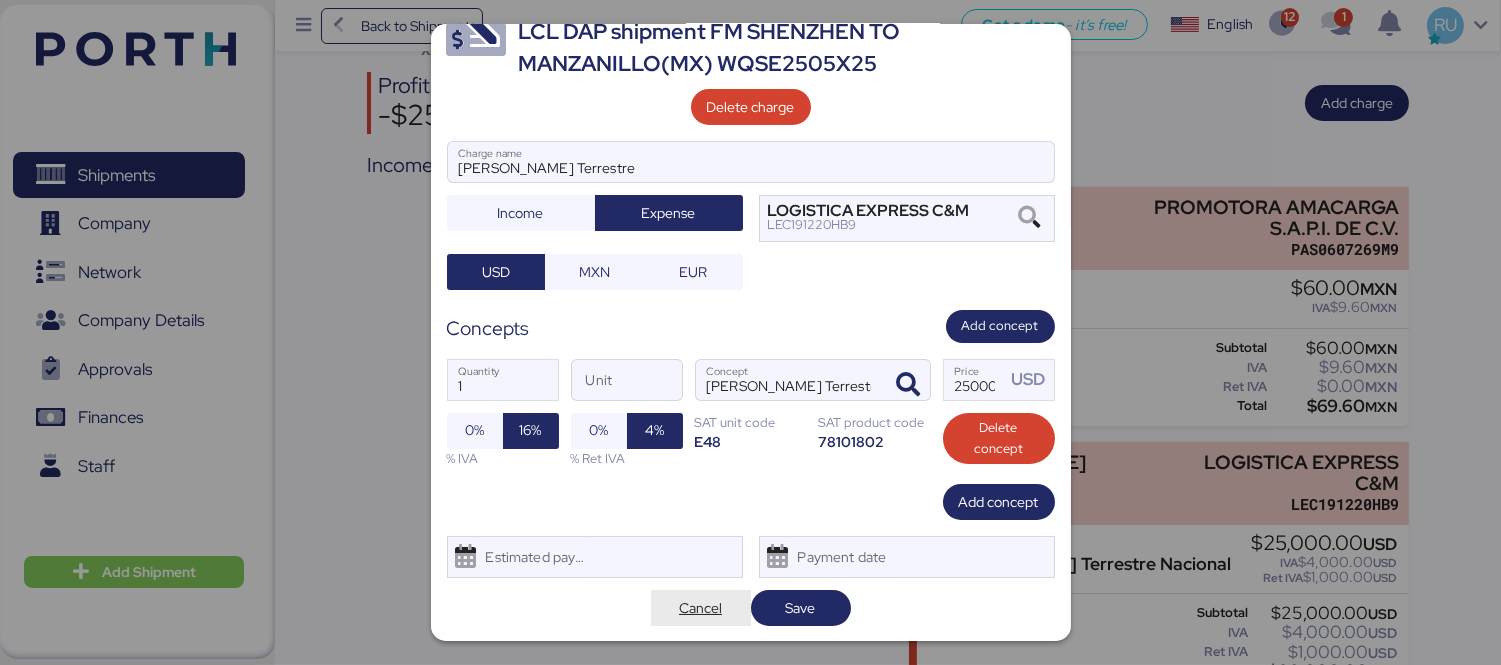 click on "Cancel" at bounding box center [700, 608] 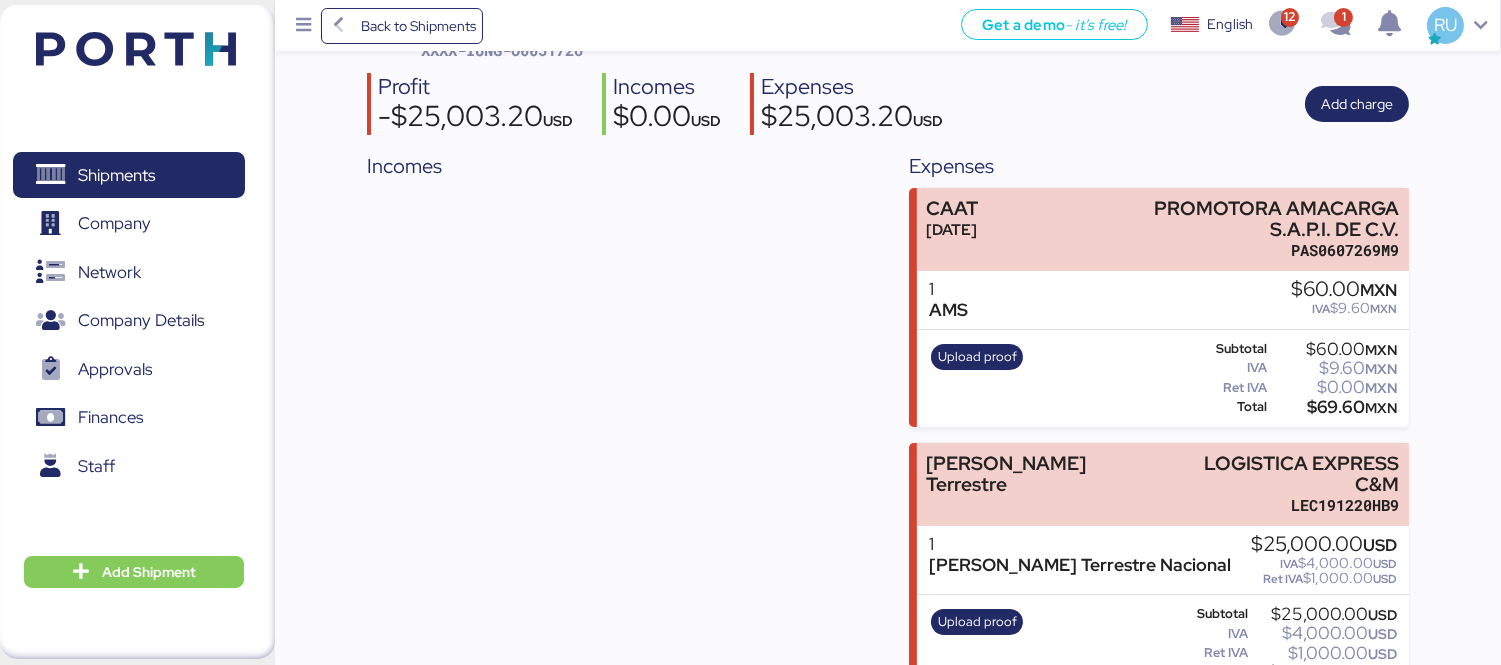 click on "1  [PERSON_NAME] Terrestre Nacional
$25,000.00  USD IVA
$4,000.00
USD Ret IVA
$1,000.00
USD" at bounding box center [1163, 560] 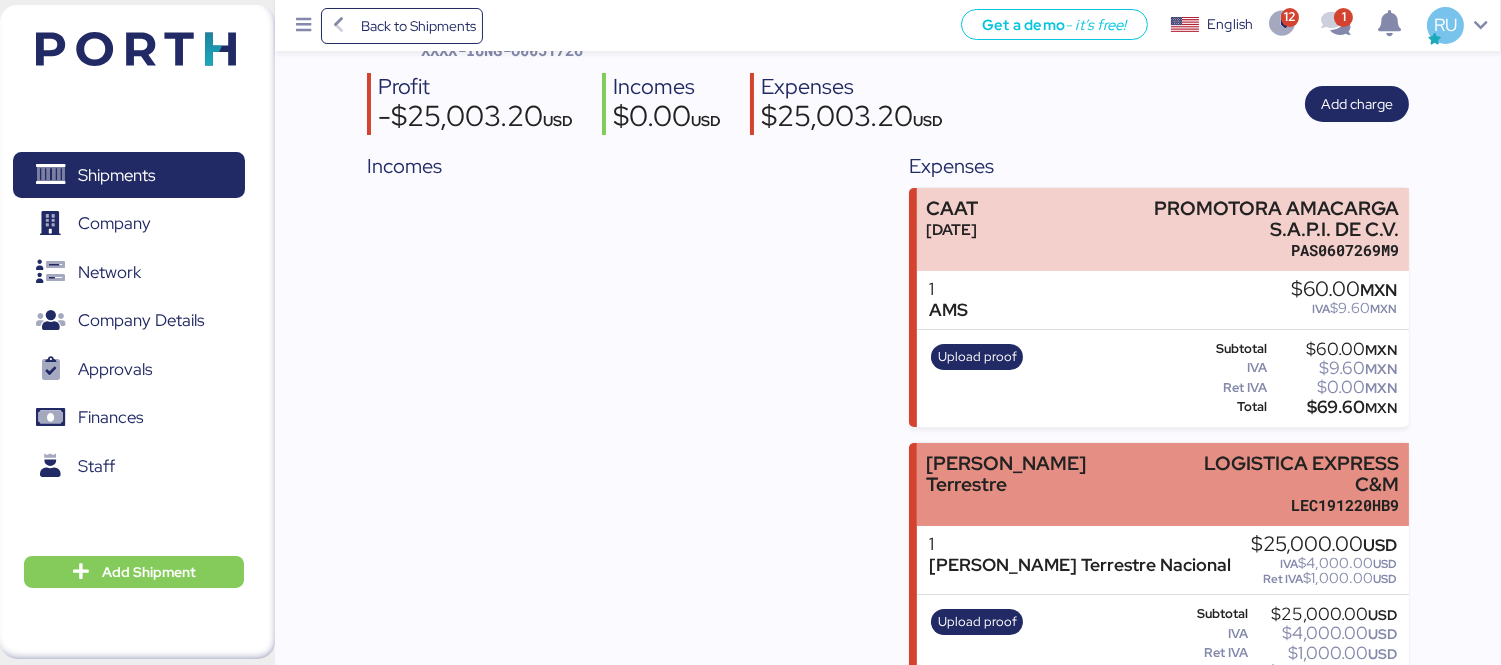 click on "[PERSON_NAME] Terrestre LOGISTICA EXPRESS C&M LEC191220HB9" at bounding box center [1163, 484] 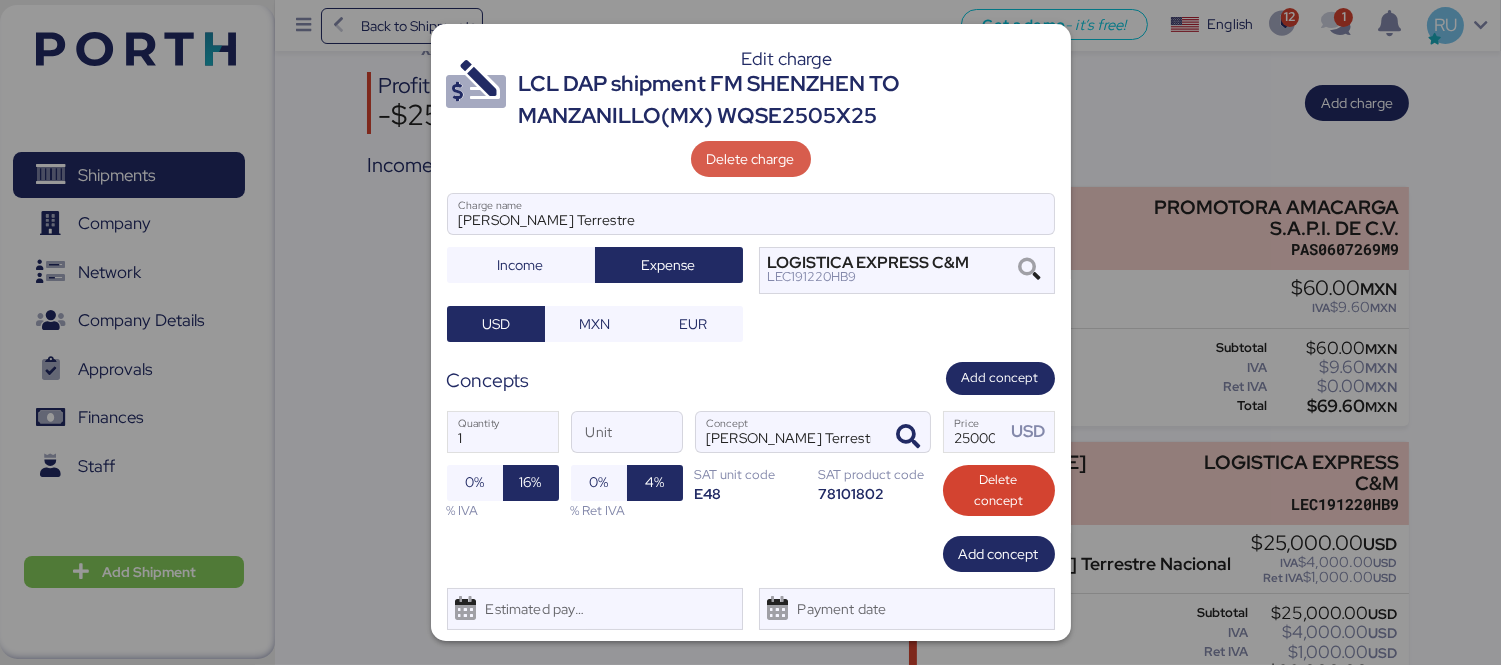 click on "Delete charge" at bounding box center (751, 159) 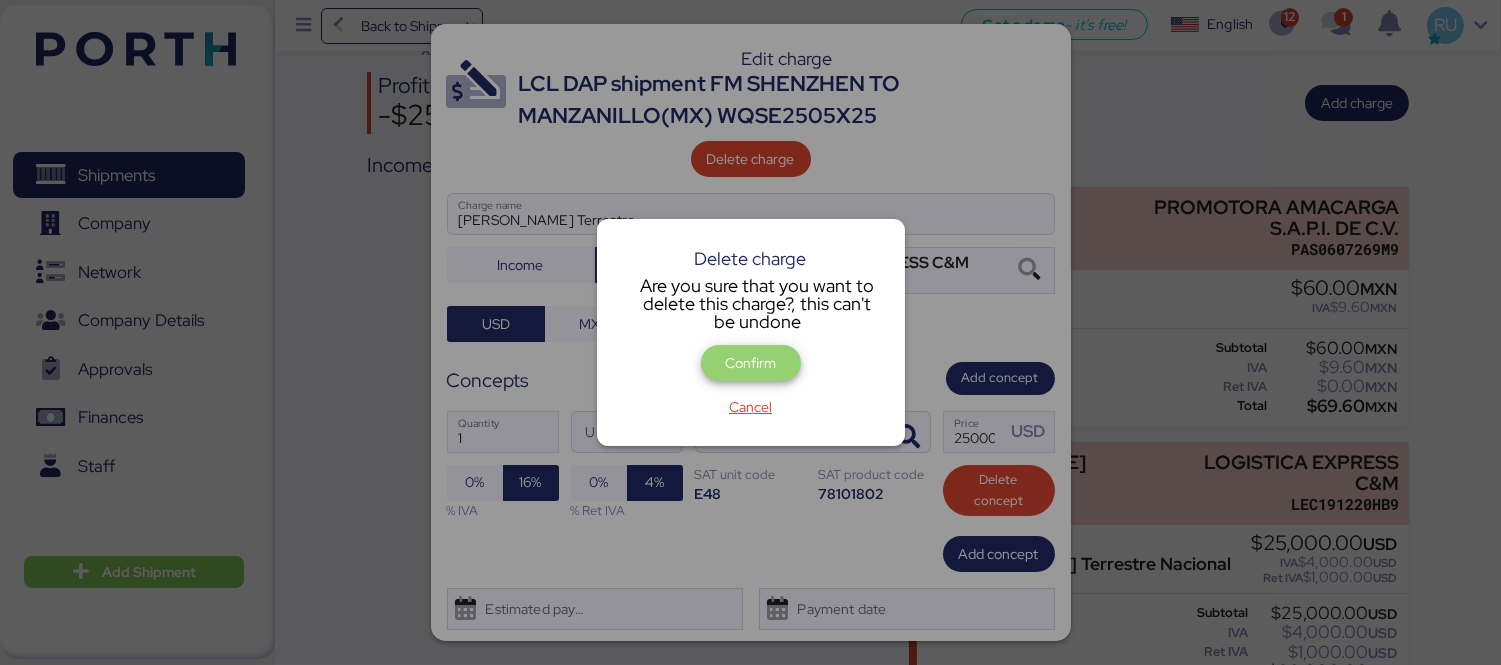 click on "Confirm" at bounding box center [750, 363] 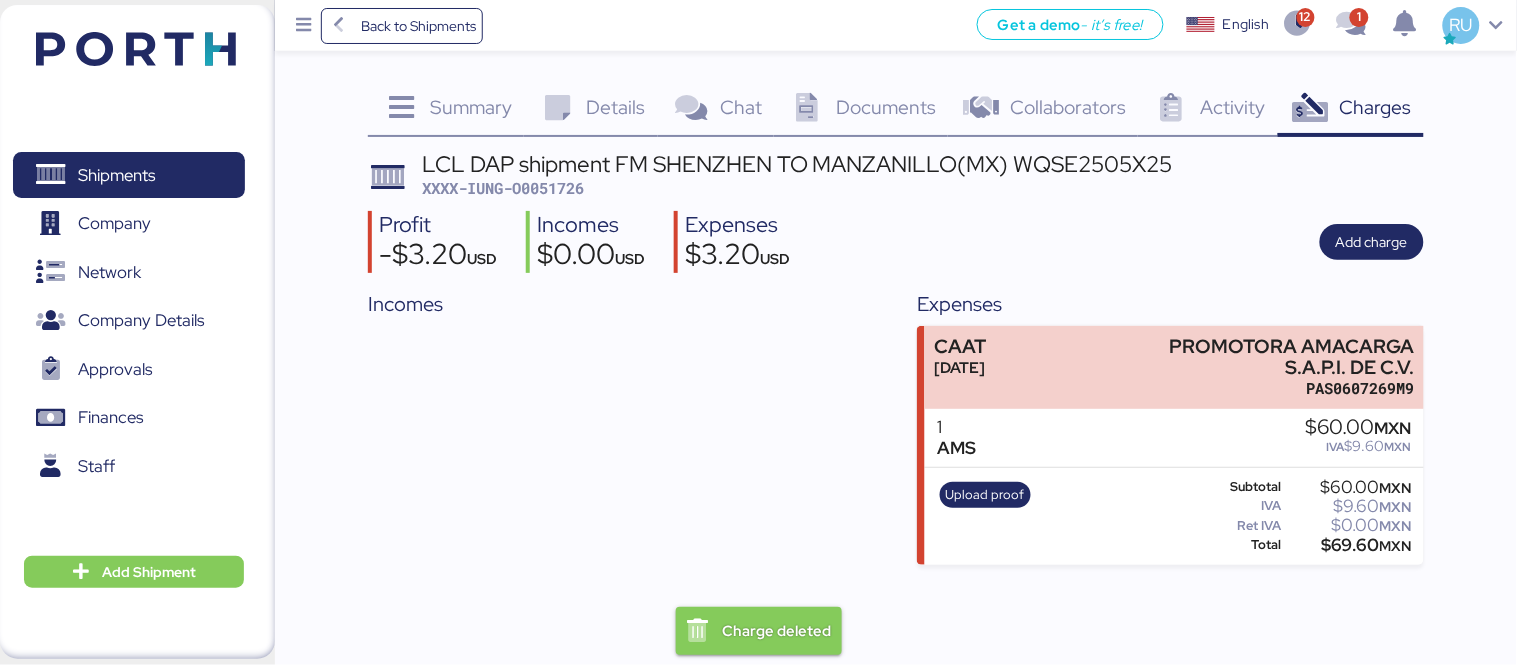 click on "XXXX-IUNG-O0051726" at bounding box center [503, 188] 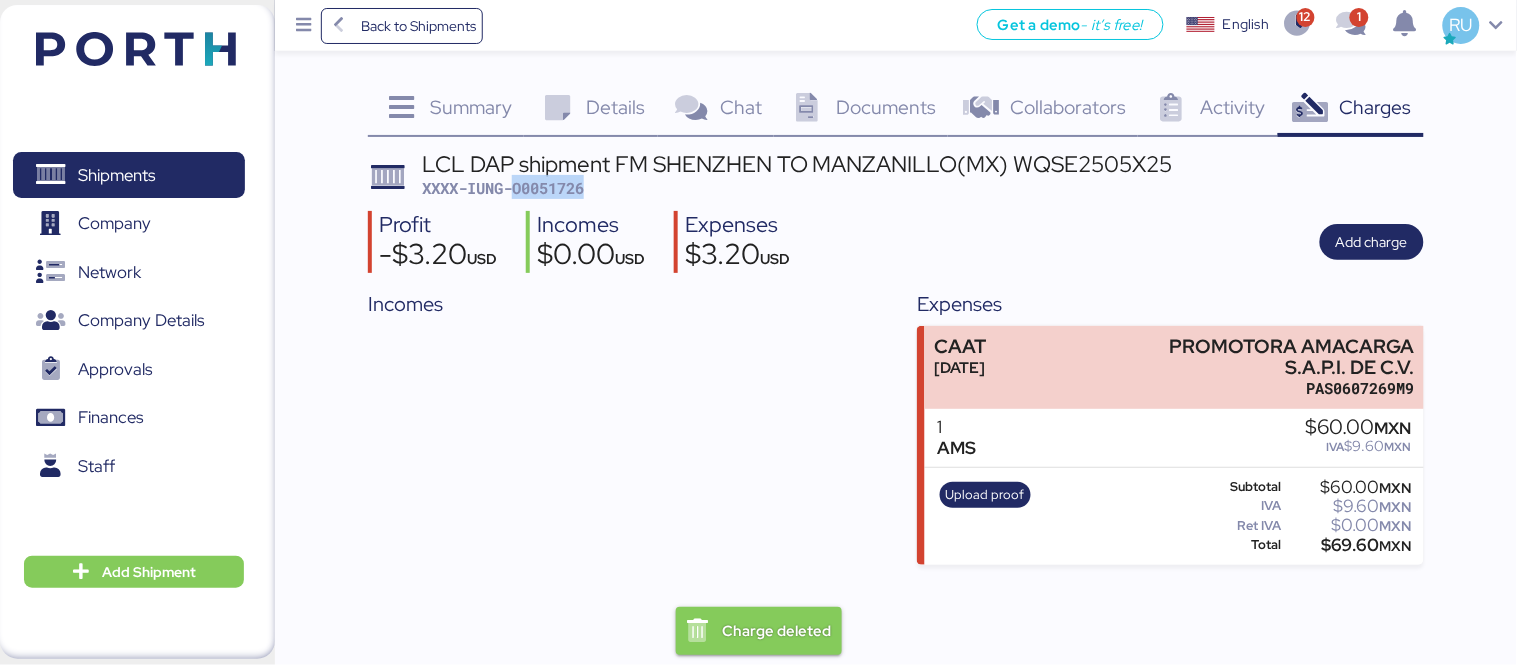 click on "XXXX-IUNG-O0051726" at bounding box center [503, 188] 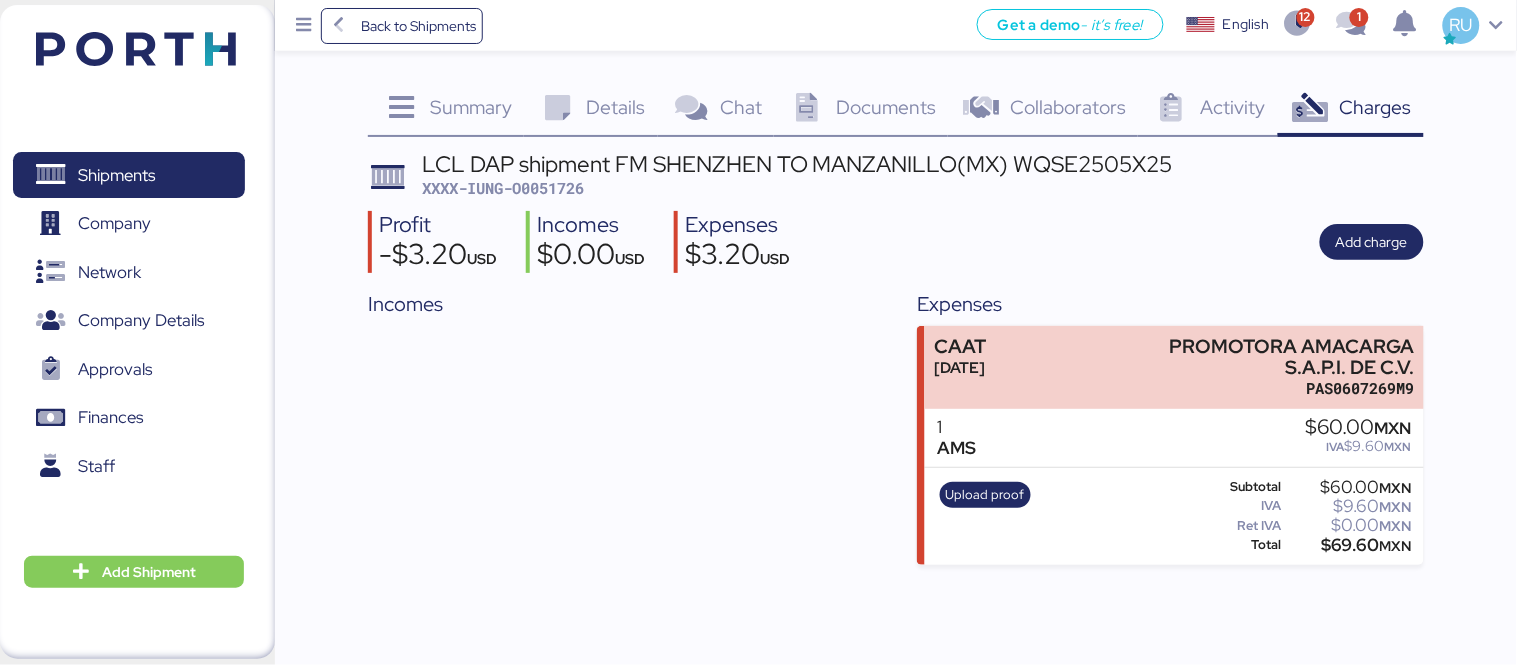 click on "Shipments 0   Company 0   Network 0   Company Details 0   Approvals 0   Finances 0   Staff 0   Add Shipment" at bounding box center (137, 332) 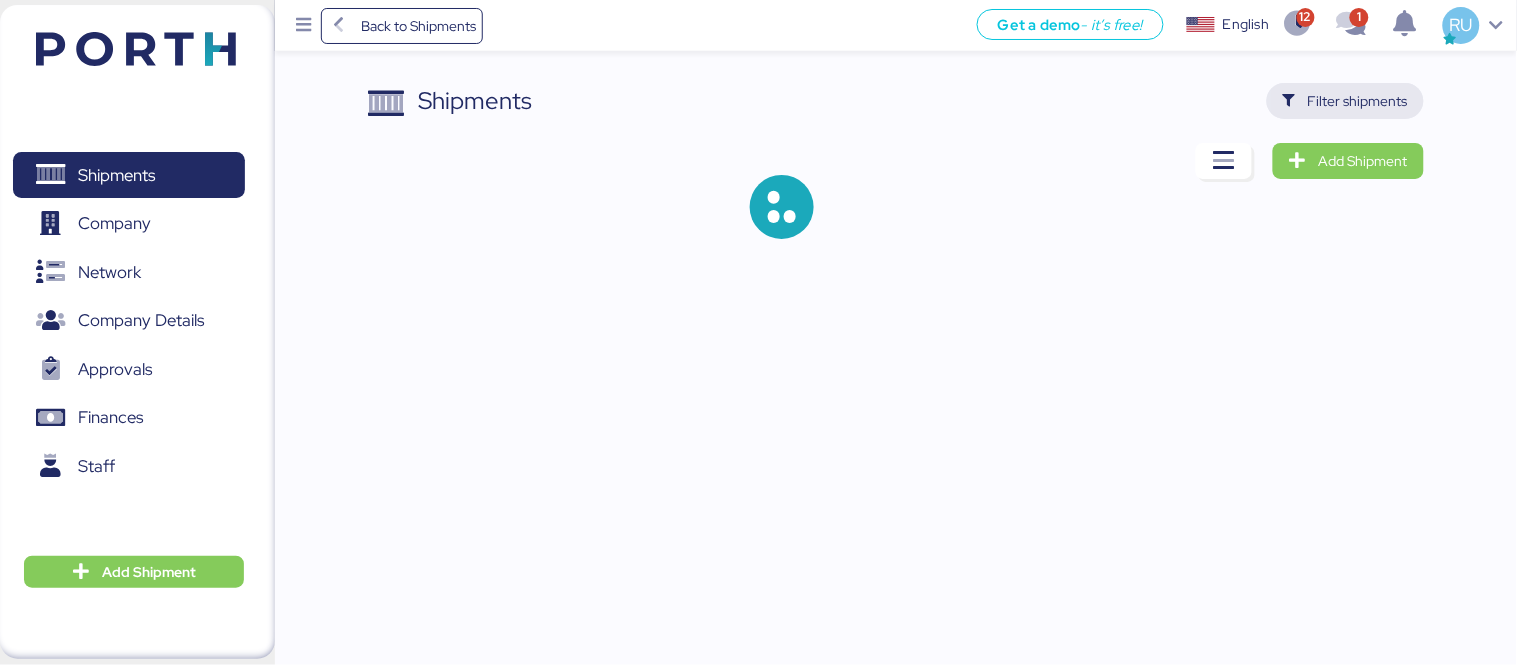 click on "Filter shipments" at bounding box center [1345, 101] 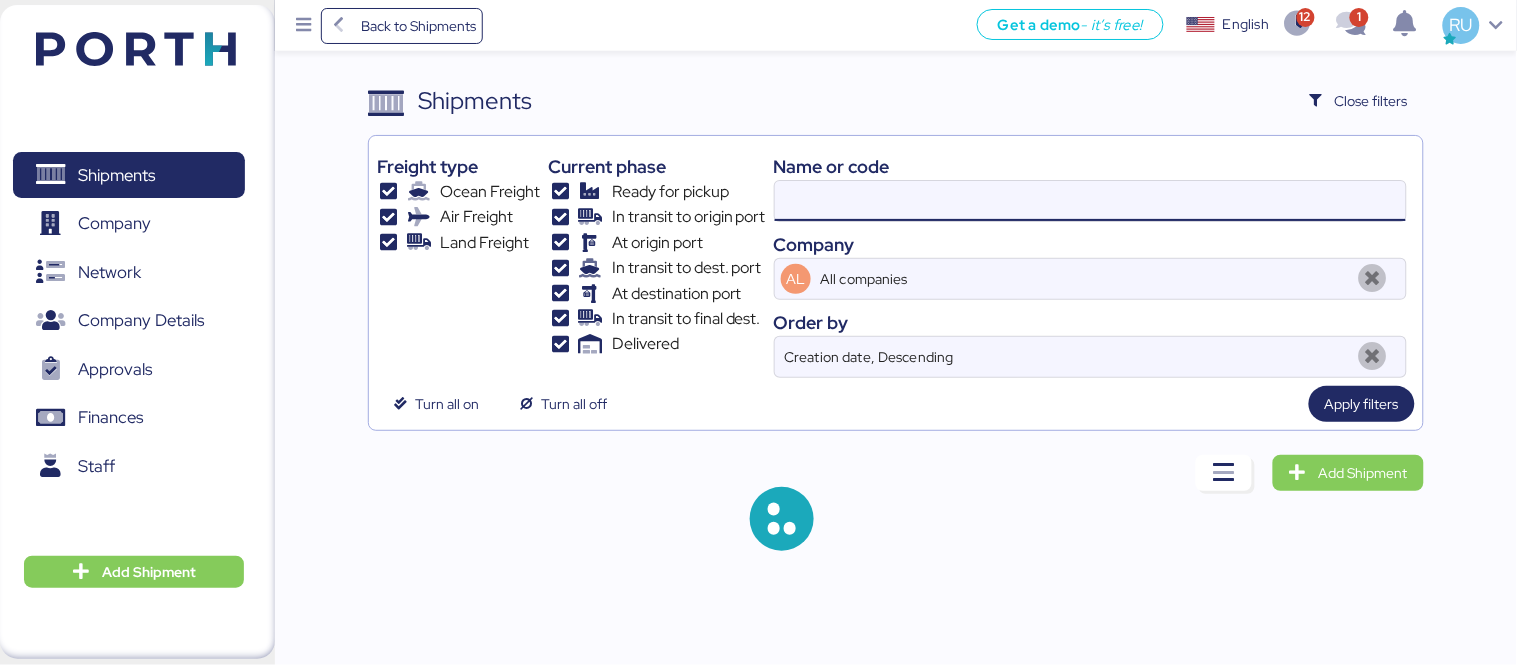 click at bounding box center (1090, 201) 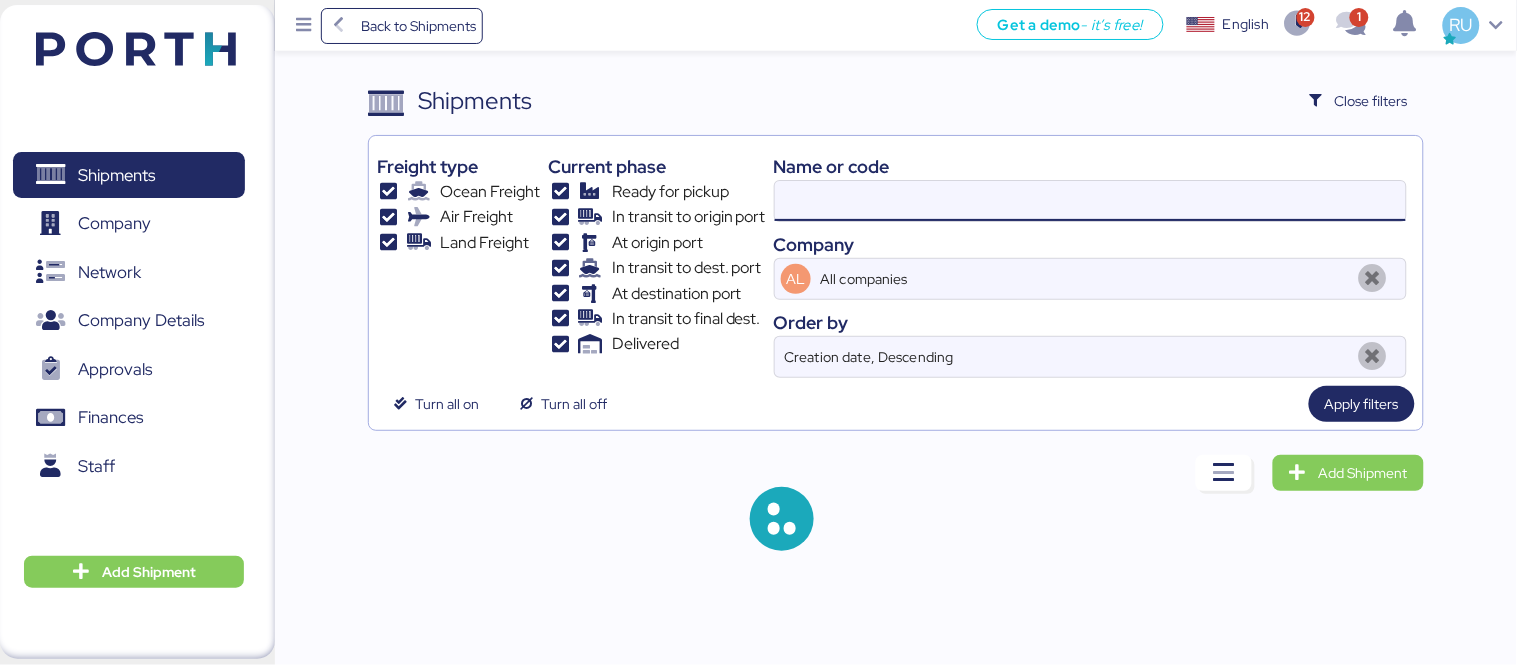 paste on "O0051716" 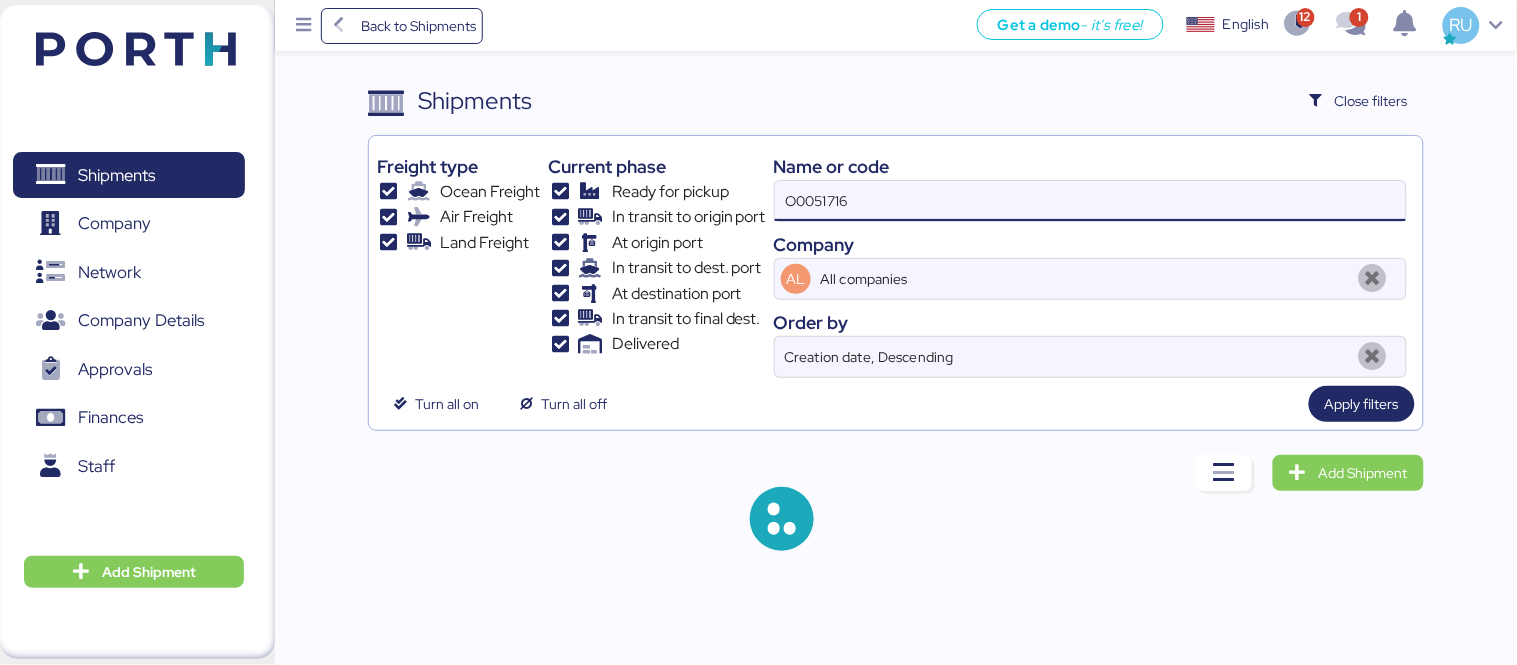 type on "O0051716" 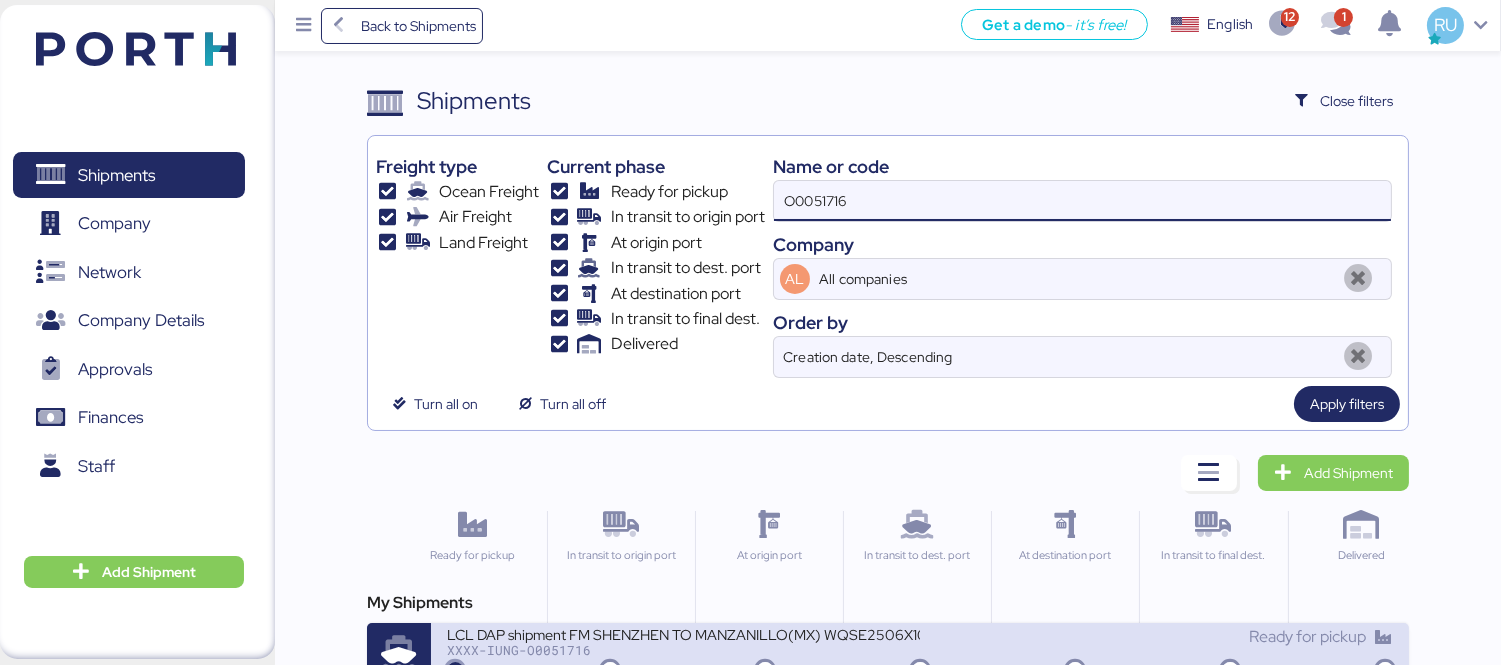 click on "LCL DAP shipment FM SHENZHEN TO MANZANILLO(MX) WQSE2506X10" at bounding box center [683, 633] 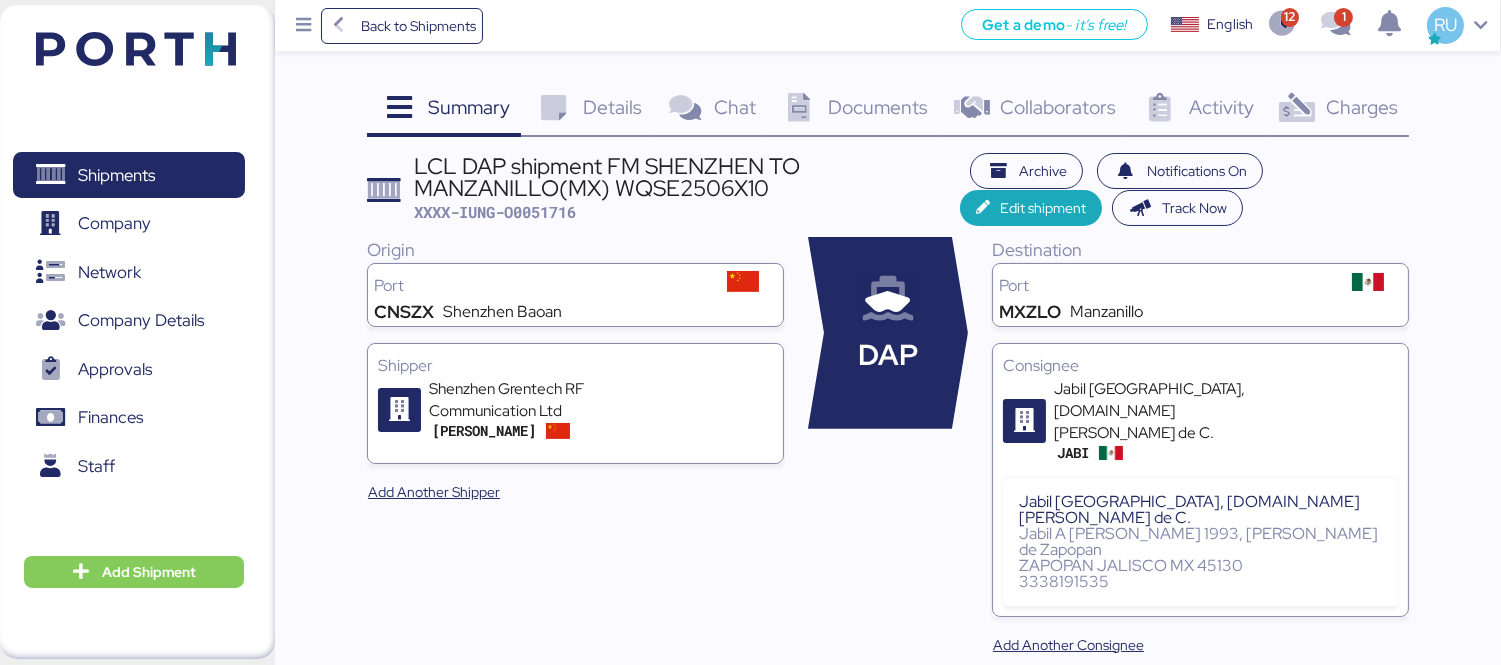 click on "Charges" at bounding box center [1362, 107] 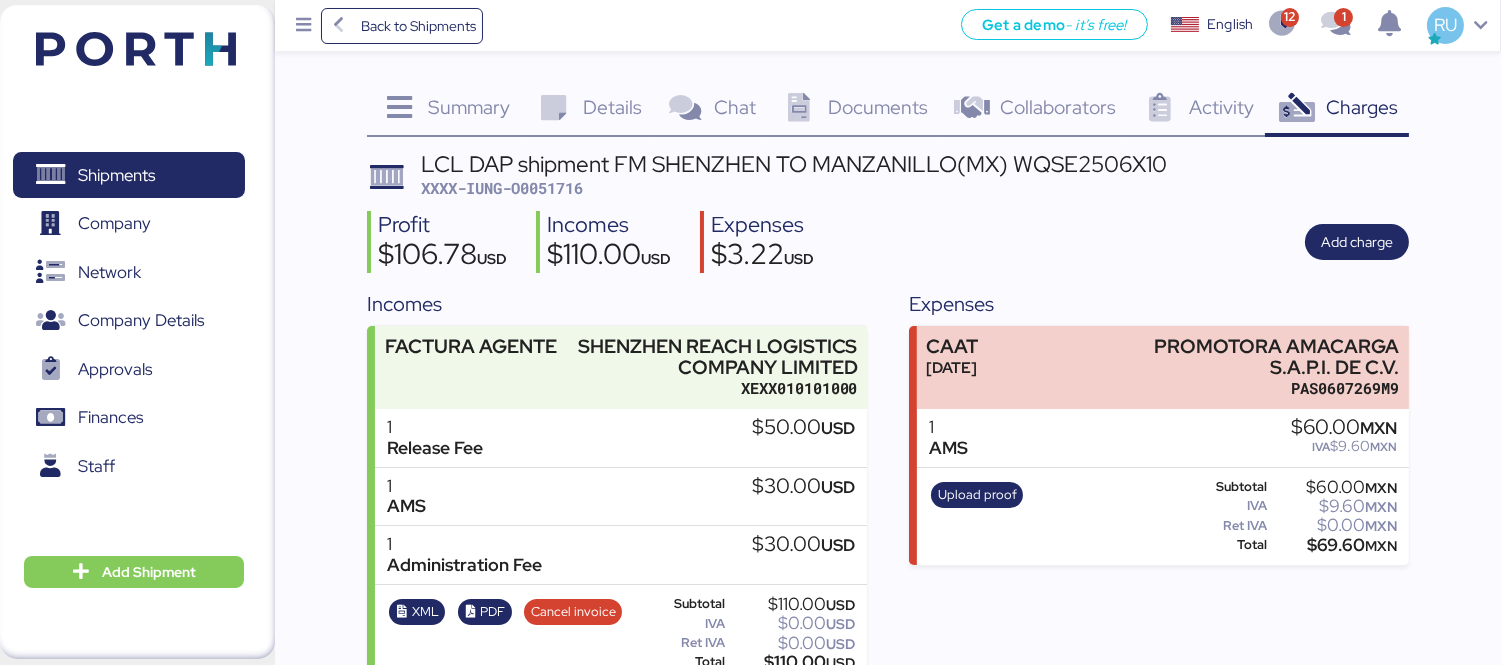 scroll, scrollTop: 32, scrollLeft: 0, axis: vertical 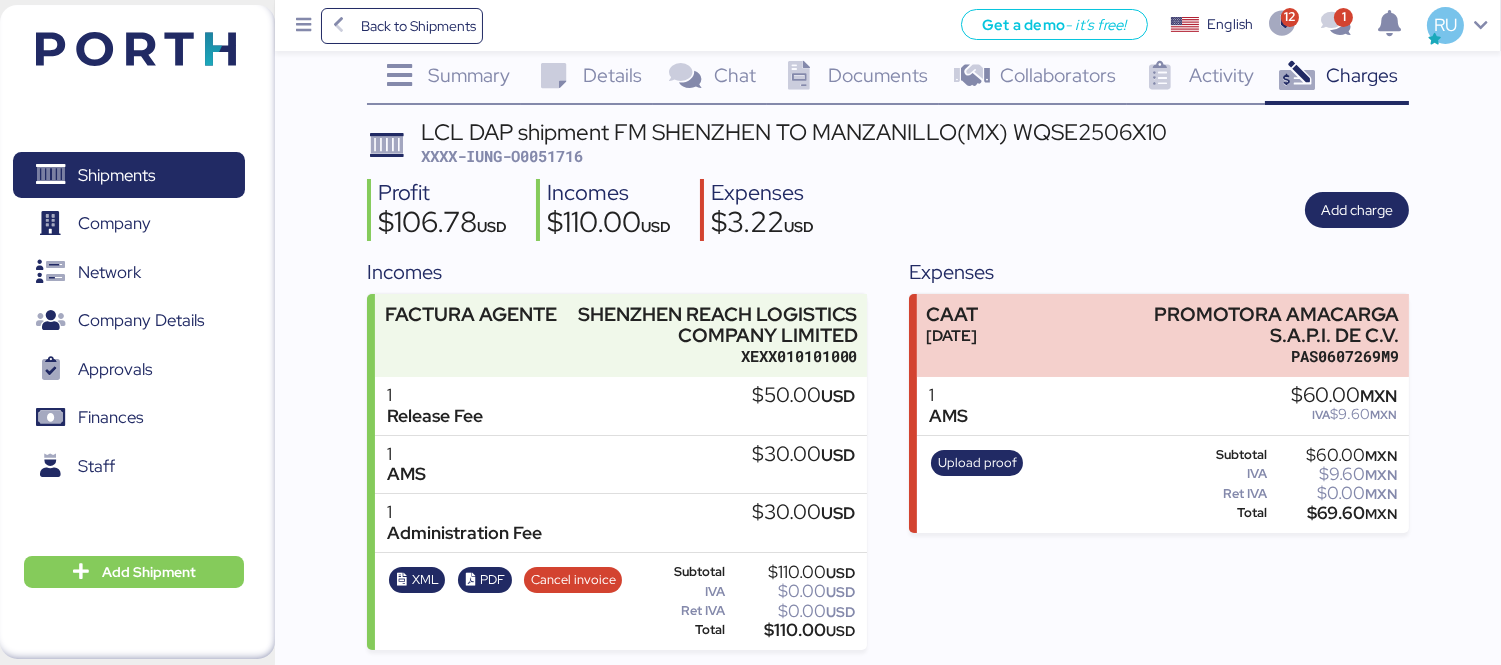 click at bounding box center [106, 46] 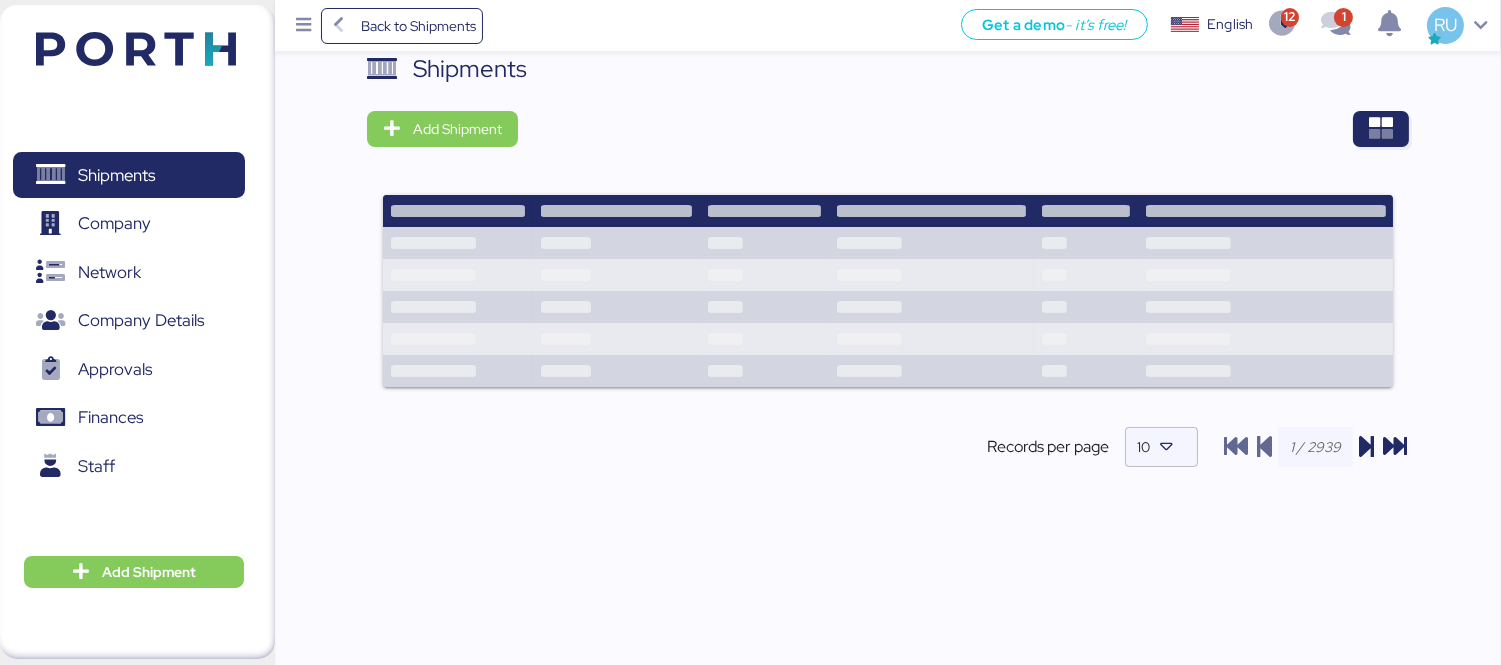scroll, scrollTop: 0, scrollLeft: 0, axis: both 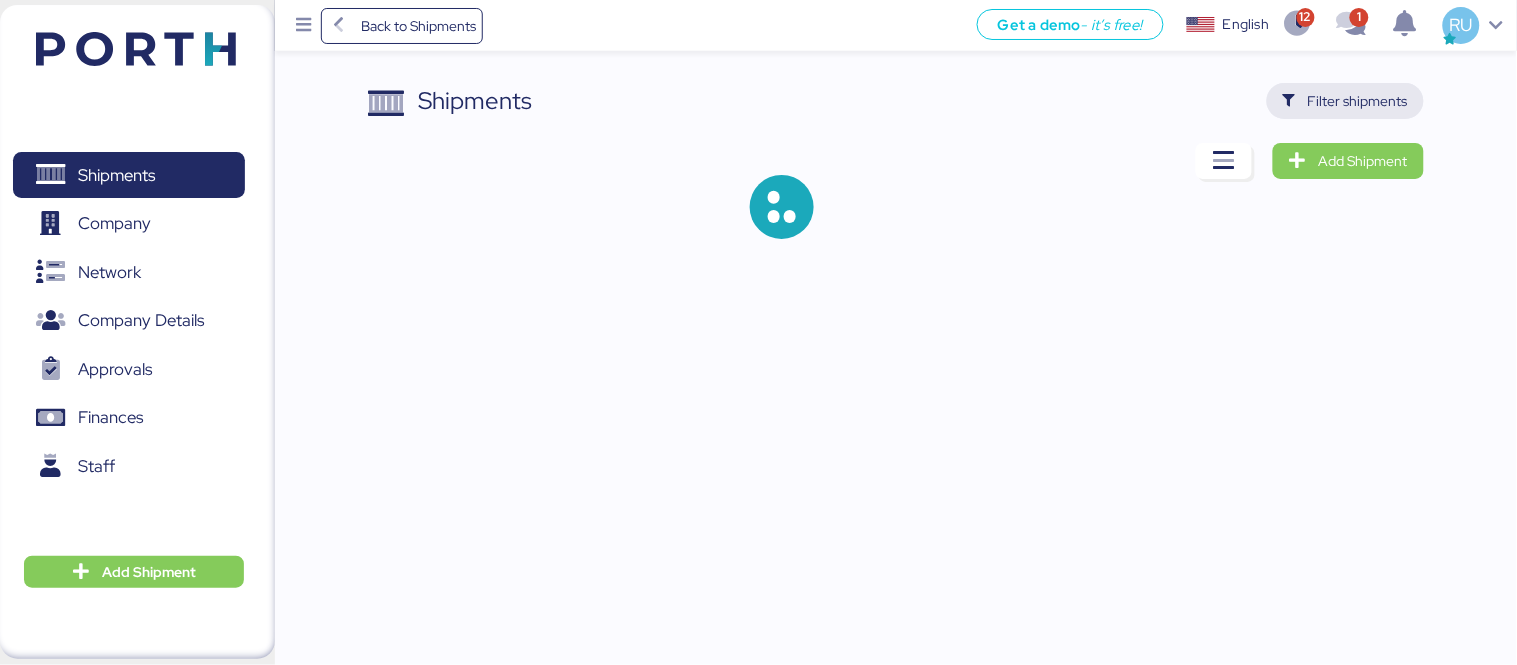 click on "Filter shipments" at bounding box center (1345, 101) 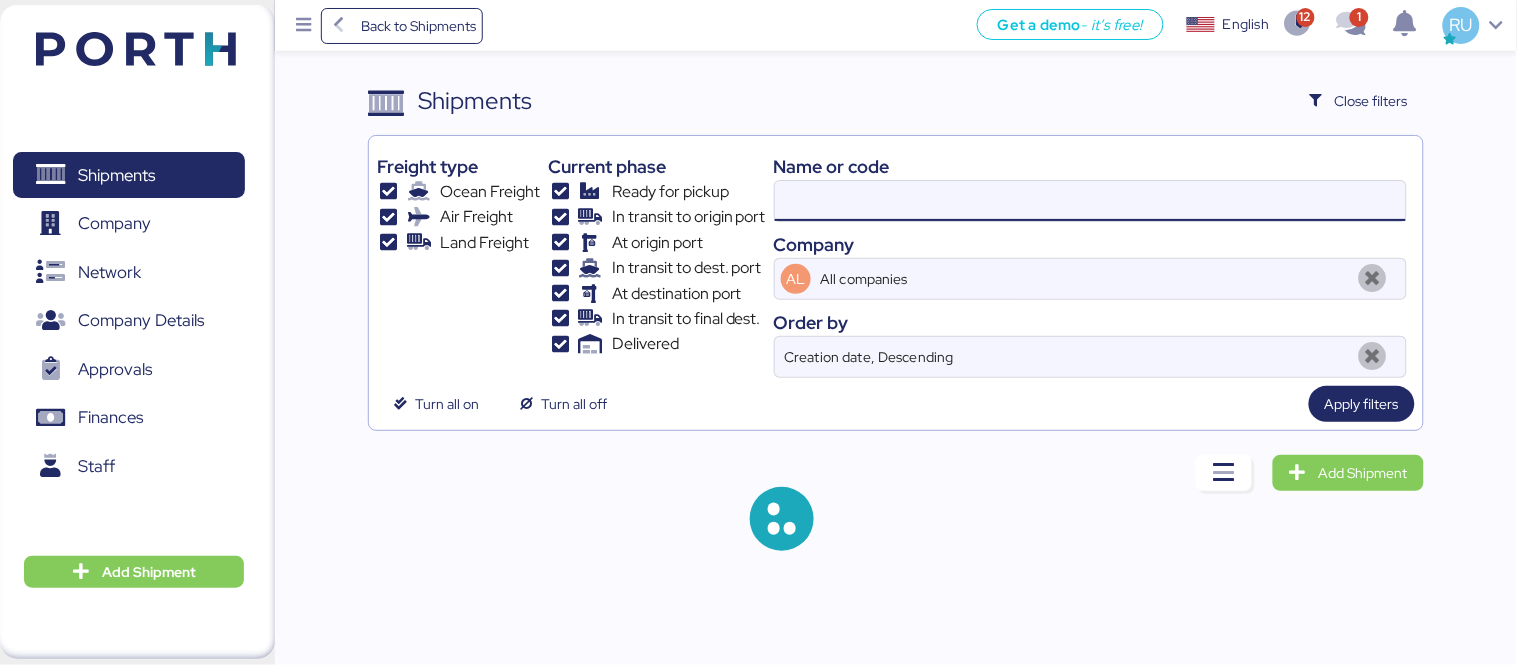 click at bounding box center [1090, 201] 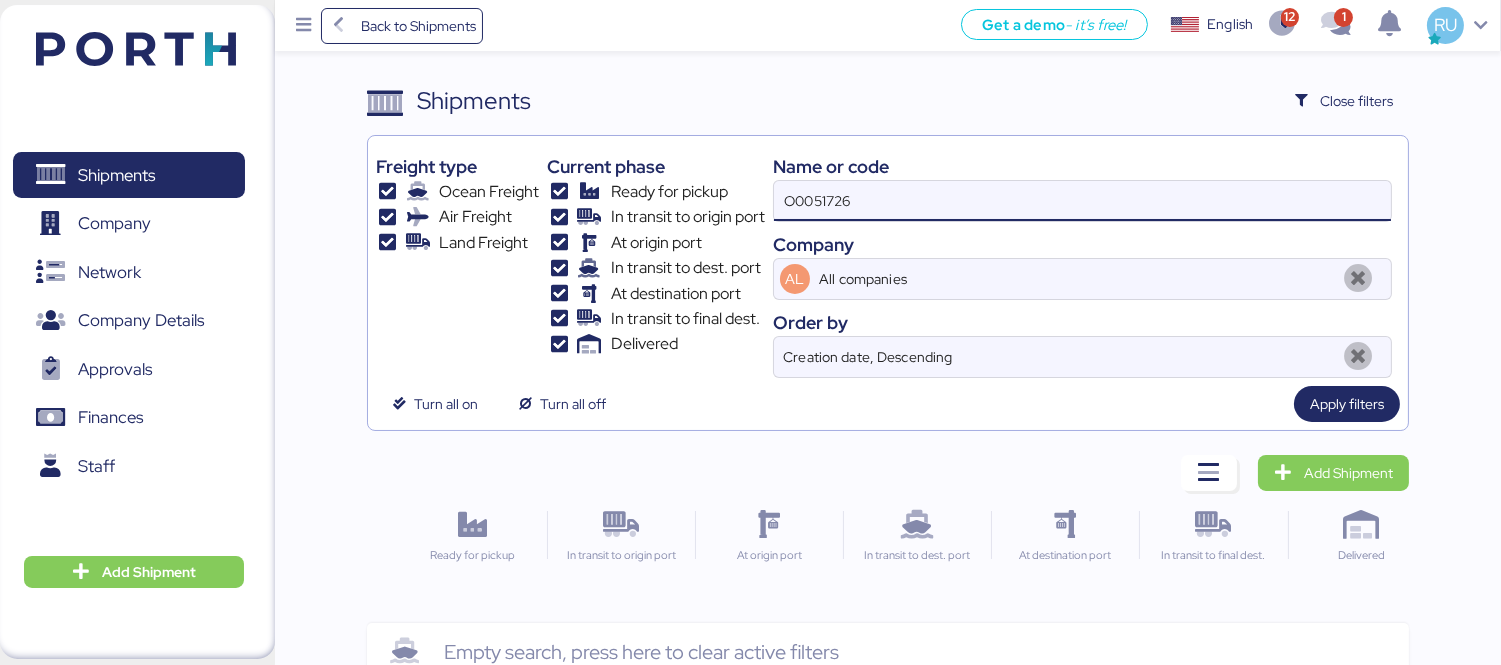 type on "O0051726" 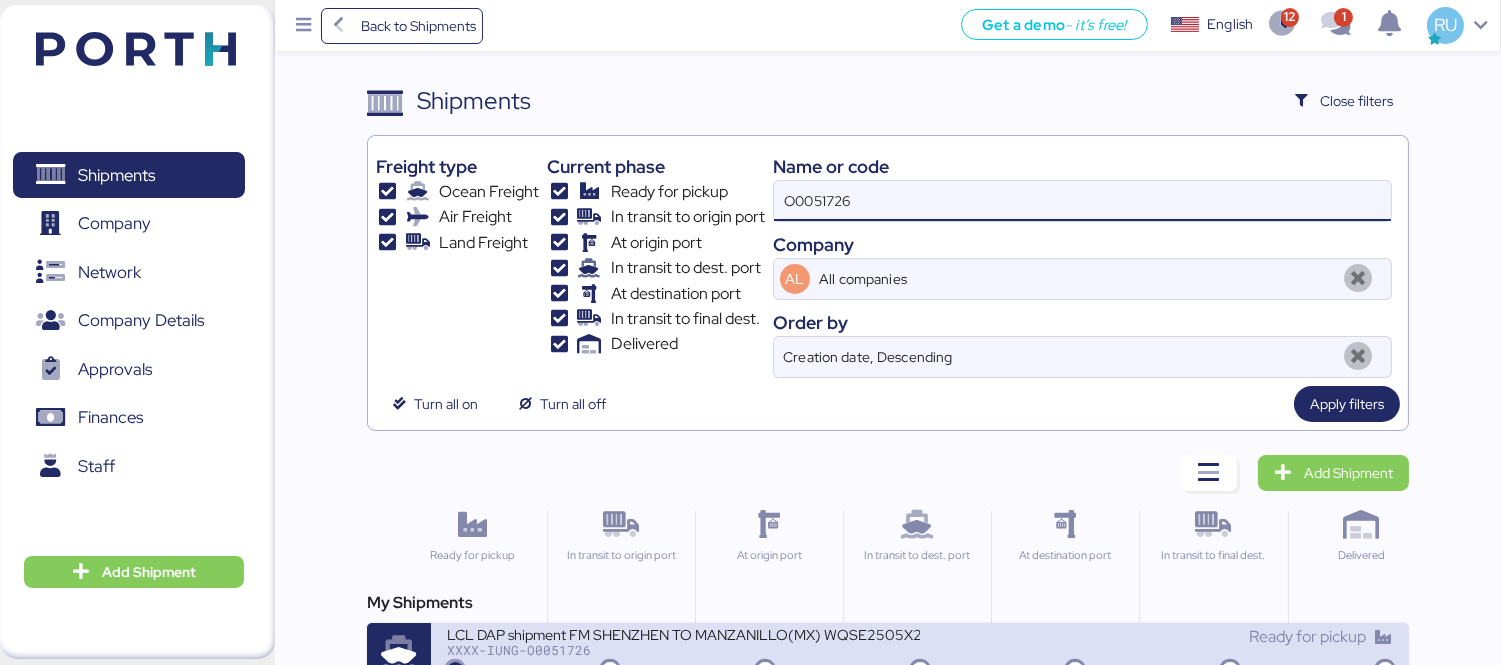 click on "XXXX-IUNG-O0051726" at bounding box center [683, 650] 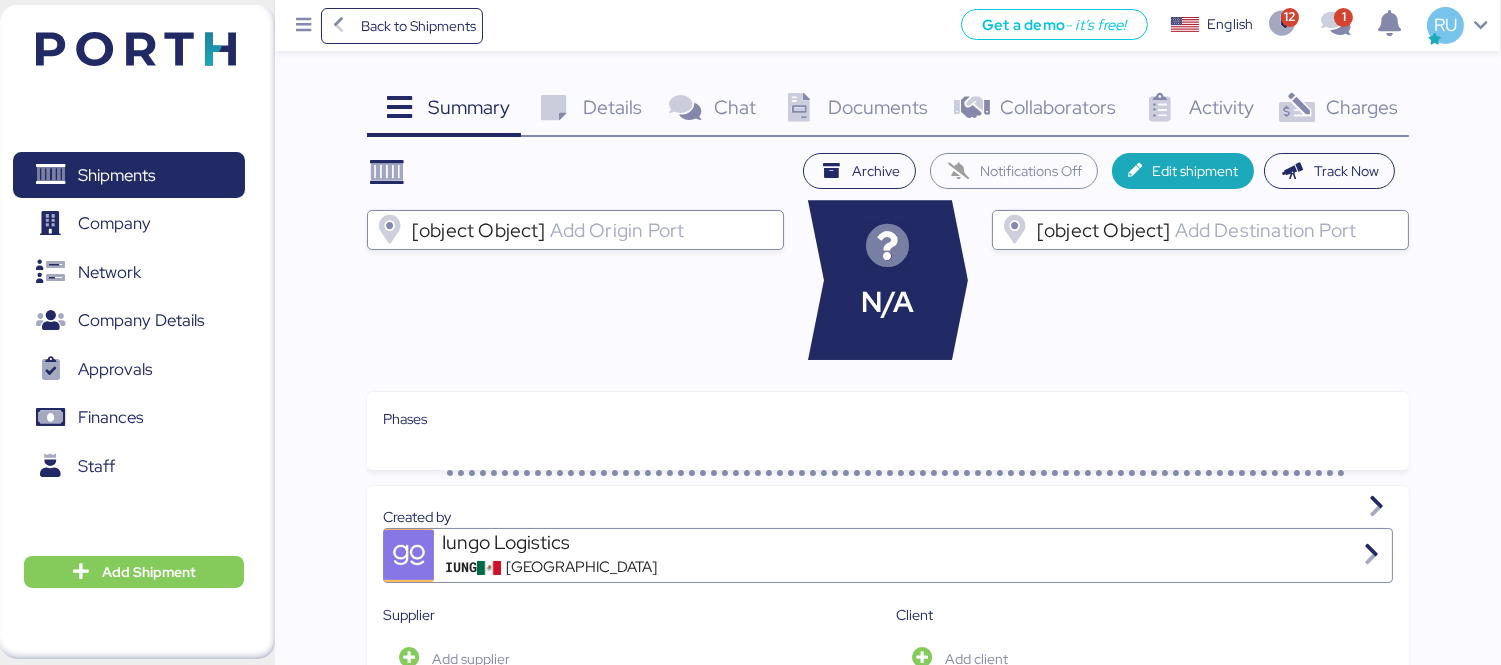 click on "Charges" at bounding box center [1362, 107] 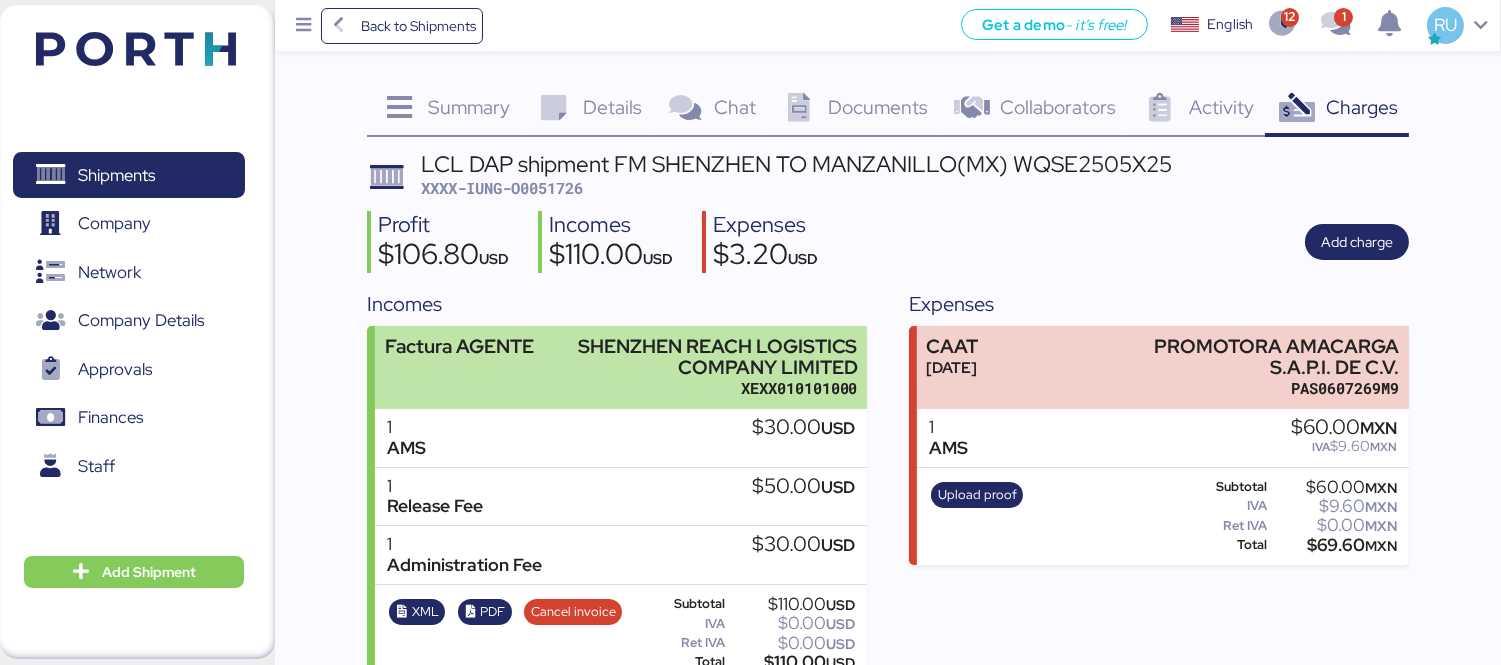 scroll, scrollTop: 32, scrollLeft: 0, axis: vertical 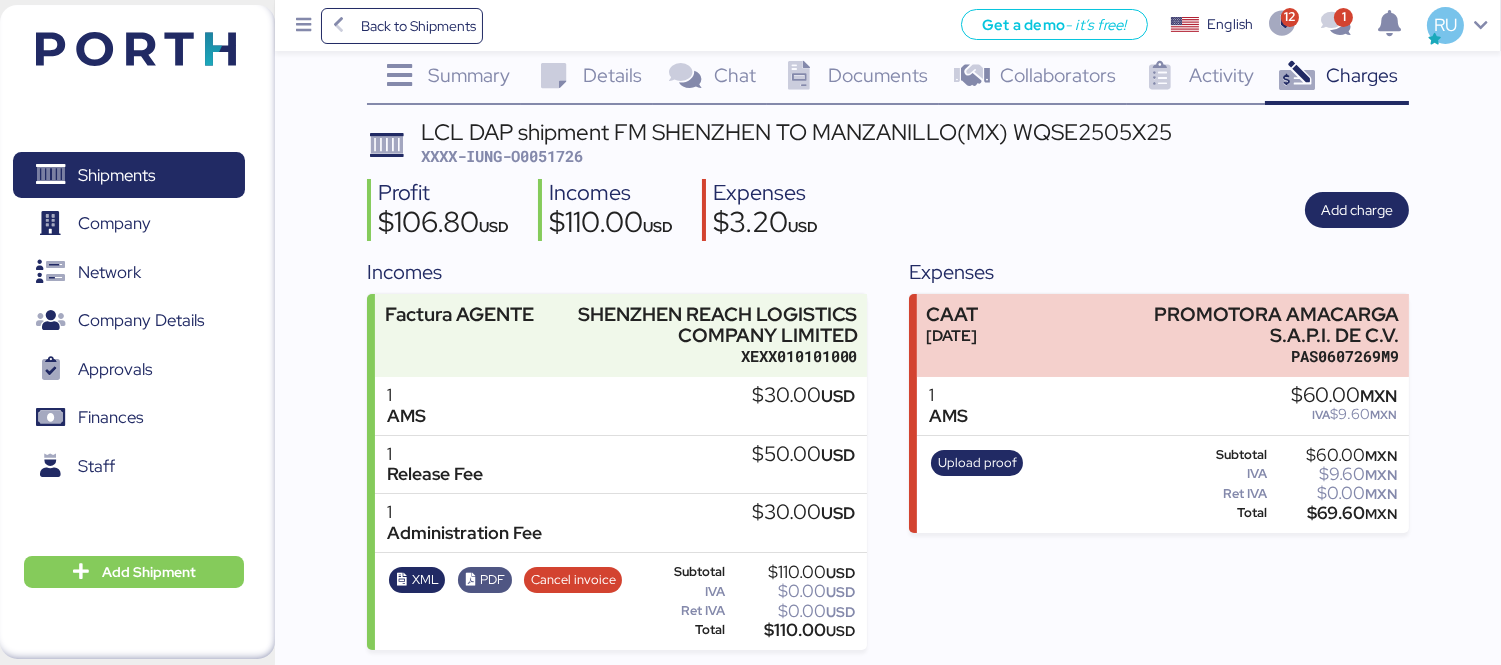 click on "PDF" at bounding box center [492, 580] 